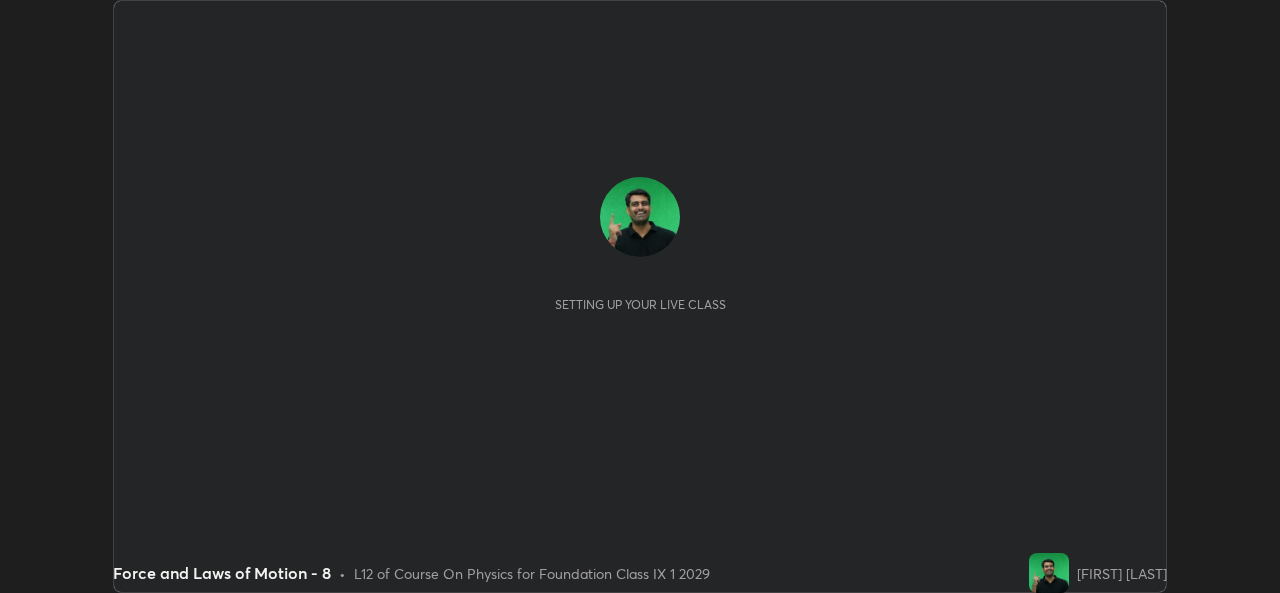 scroll, scrollTop: 0, scrollLeft: 0, axis: both 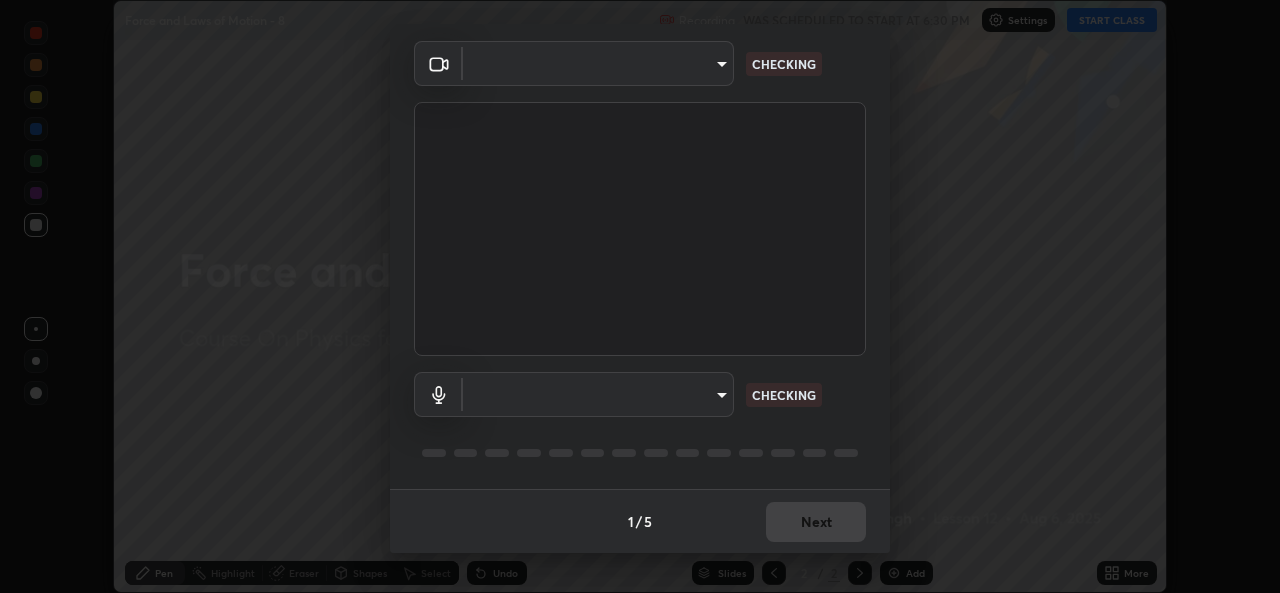 type on "a1b2d07a0d359bdce2feaa2af0cf5b47e3723935fd81a365c9f67d478f2ffc43" 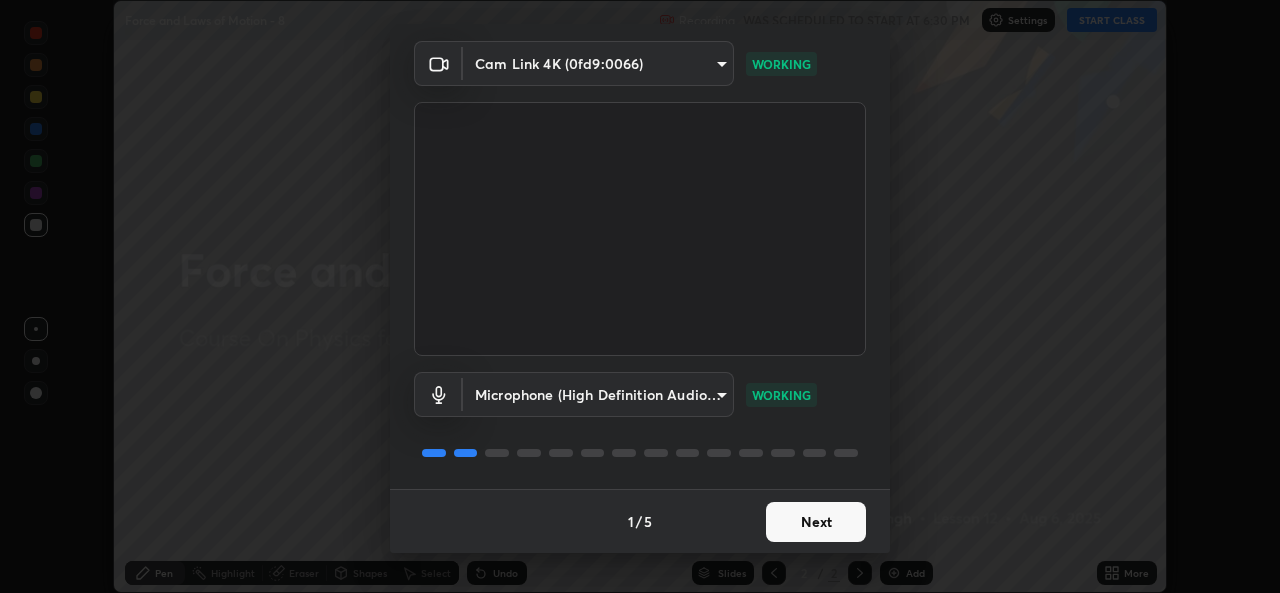click on "Next" at bounding box center [816, 522] 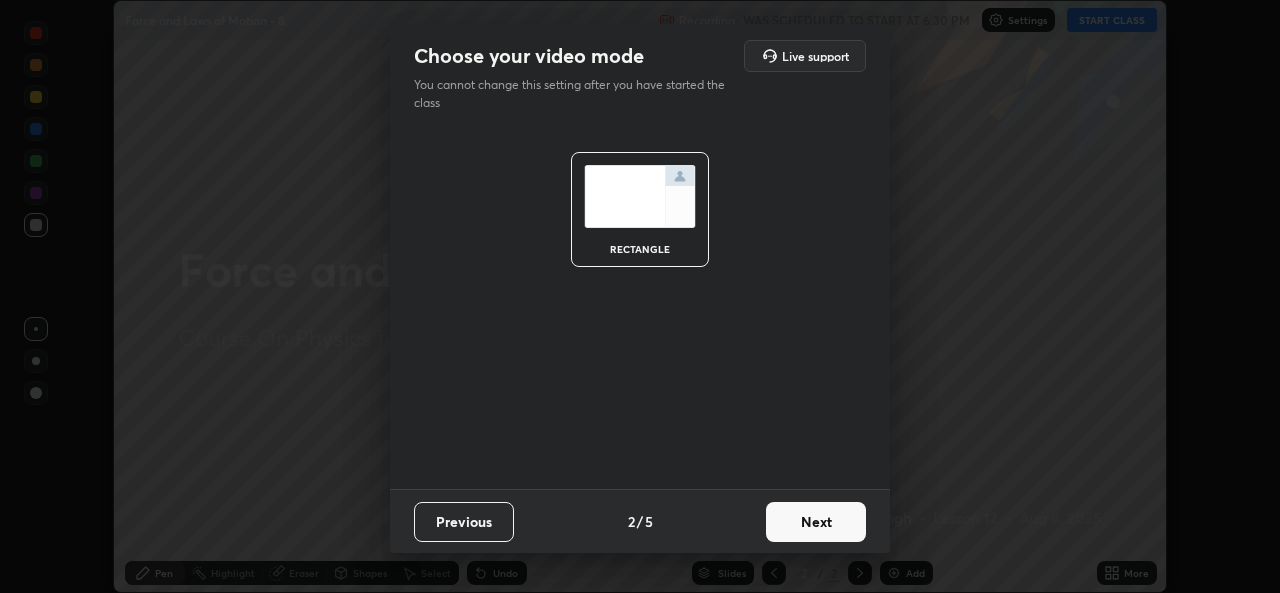 scroll, scrollTop: 0, scrollLeft: 0, axis: both 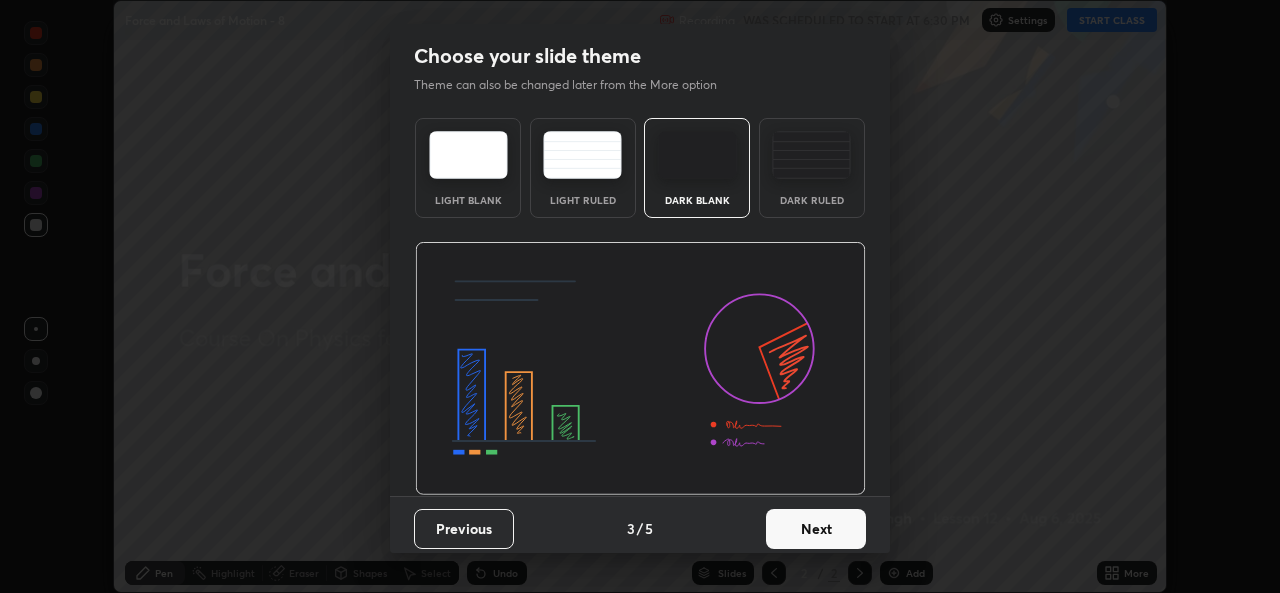 click on "Next" at bounding box center [816, 529] 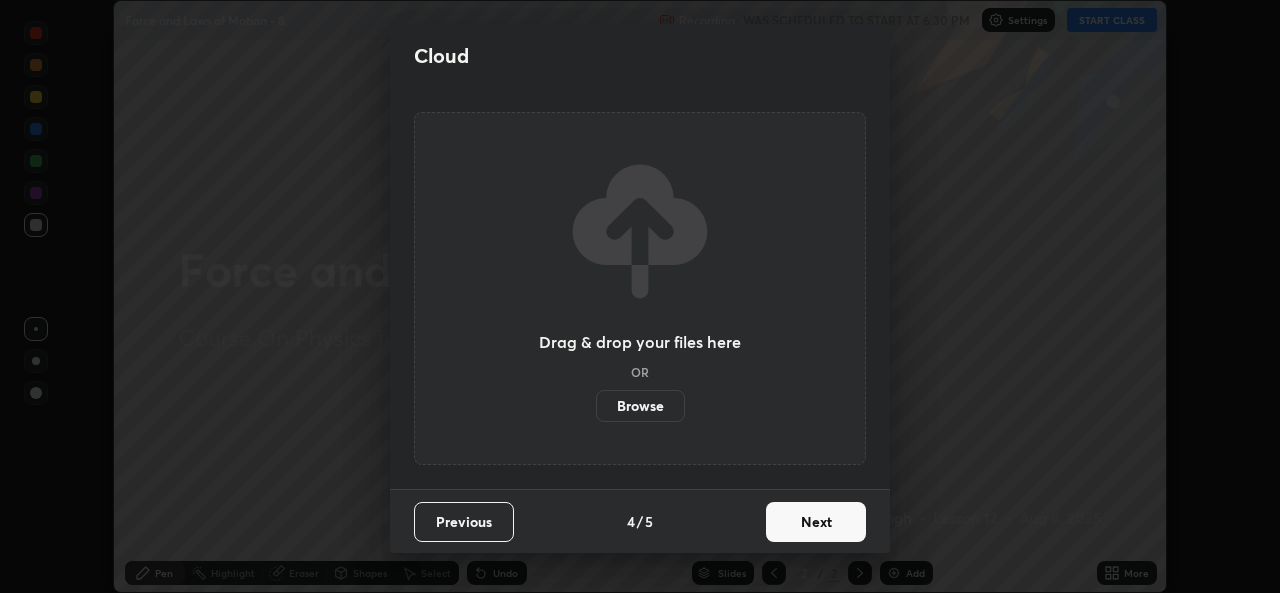 click on "Next" at bounding box center (816, 522) 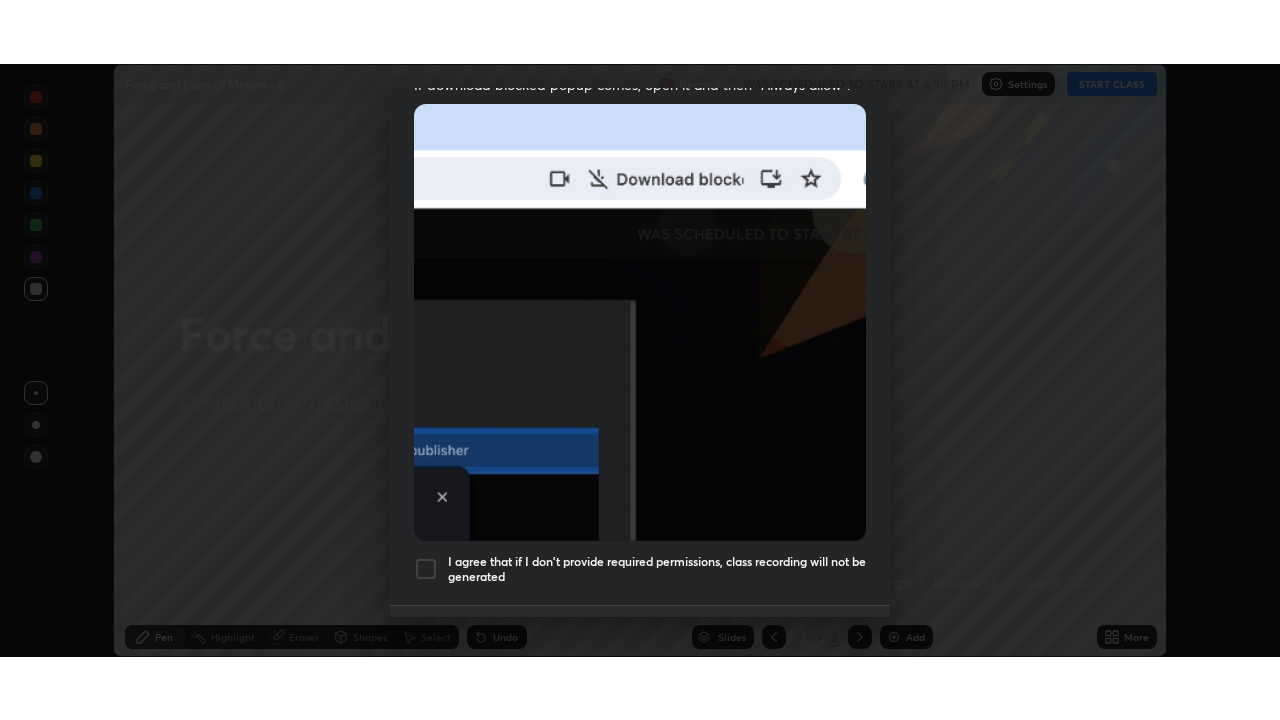 scroll, scrollTop: 471, scrollLeft: 0, axis: vertical 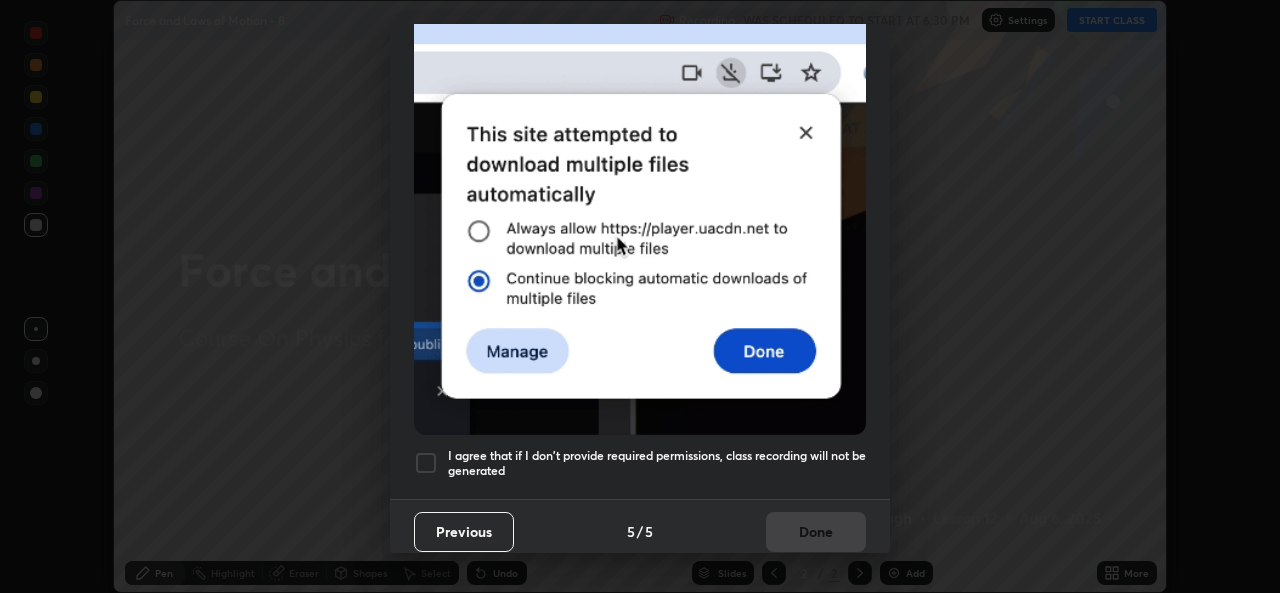 click at bounding box center [426, 463] 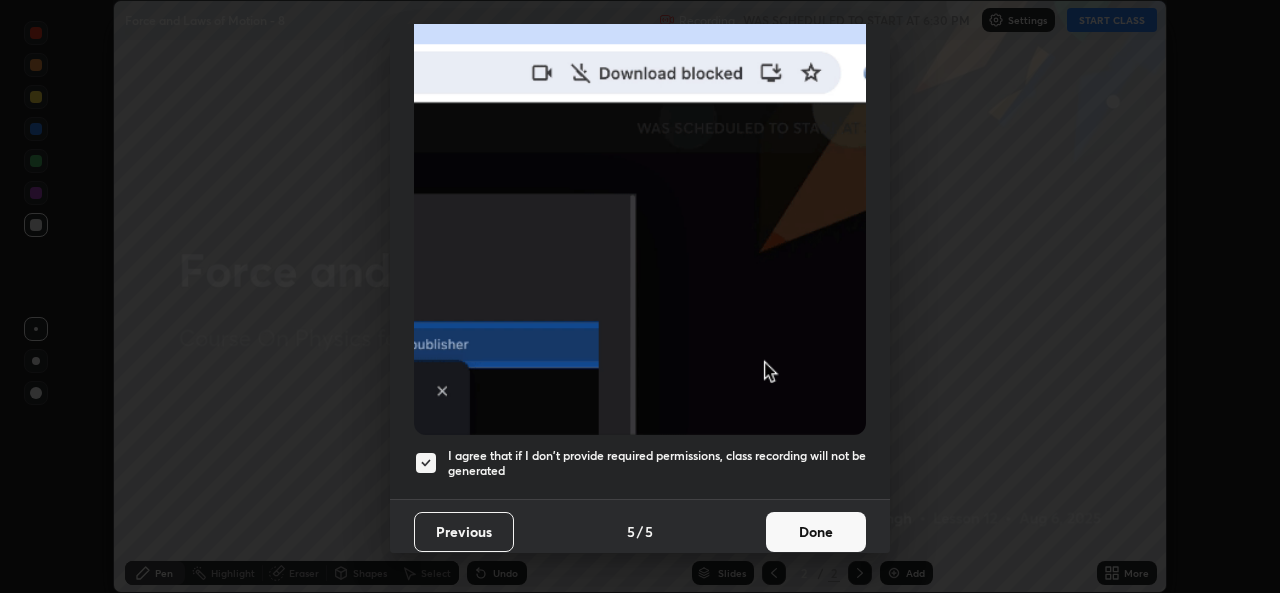 click on "Done" at bounding box center [816, 532] 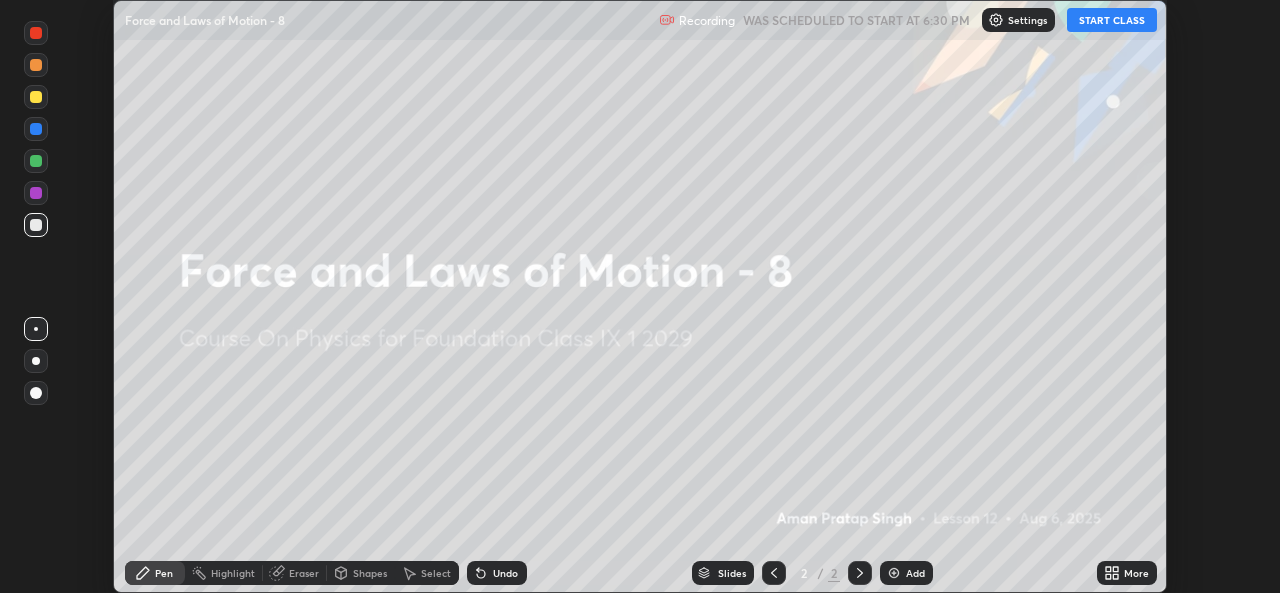 click on "START CLASS" at bounding box center [1112, 20] 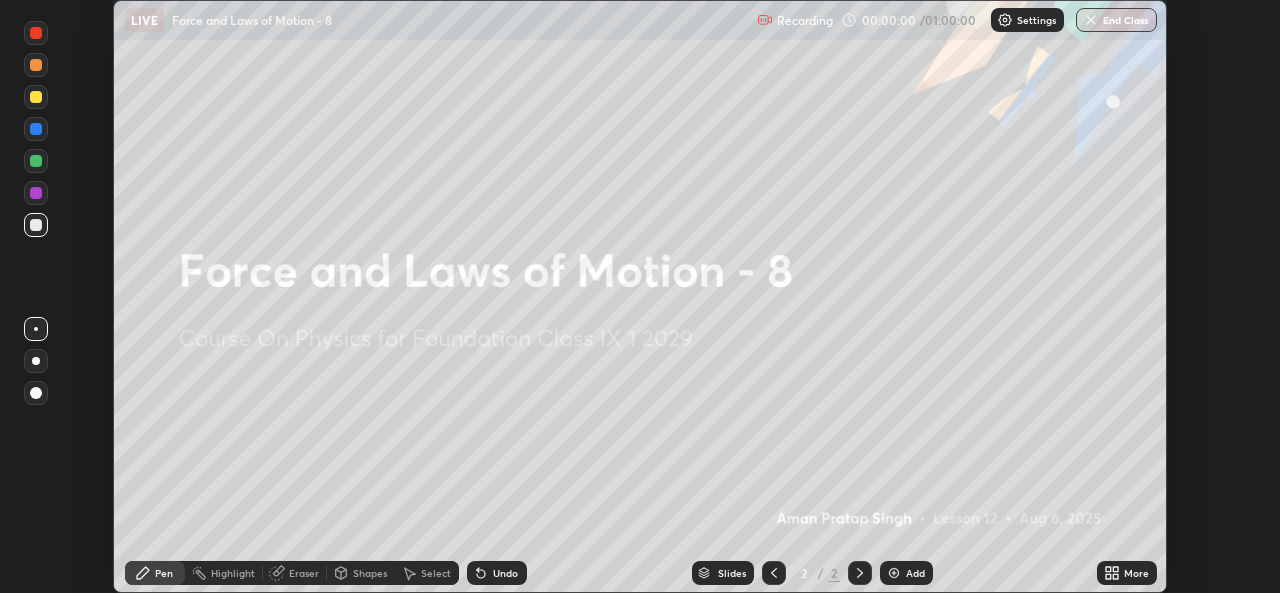 click 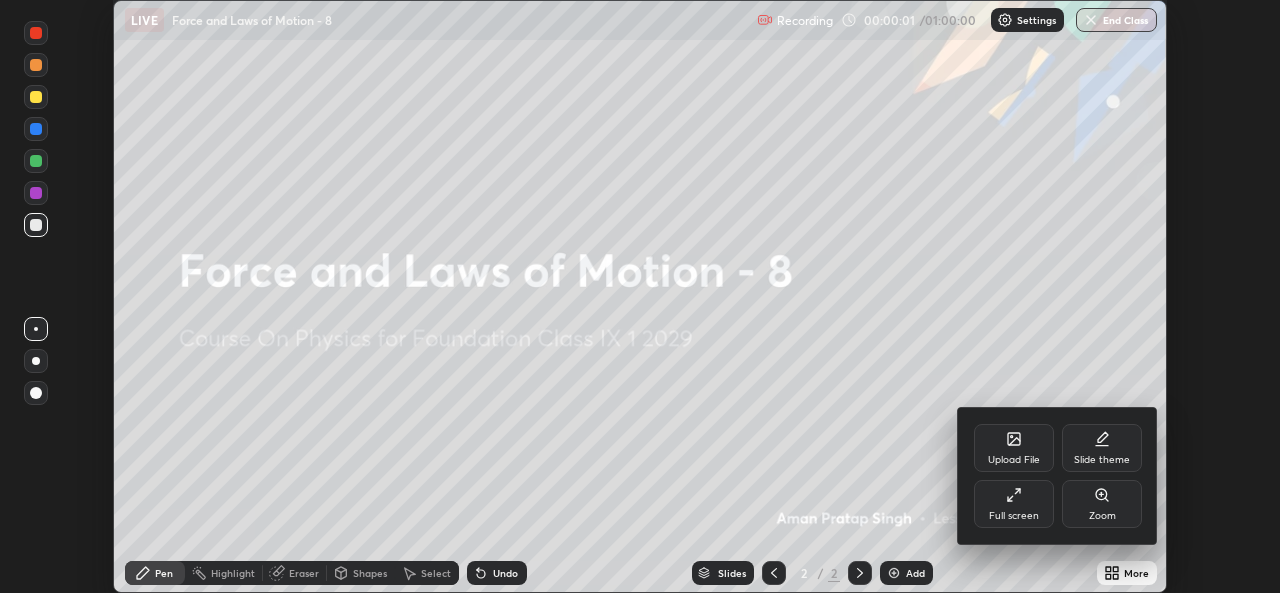 click on "Full screen" at bounding box center (1014, 504) 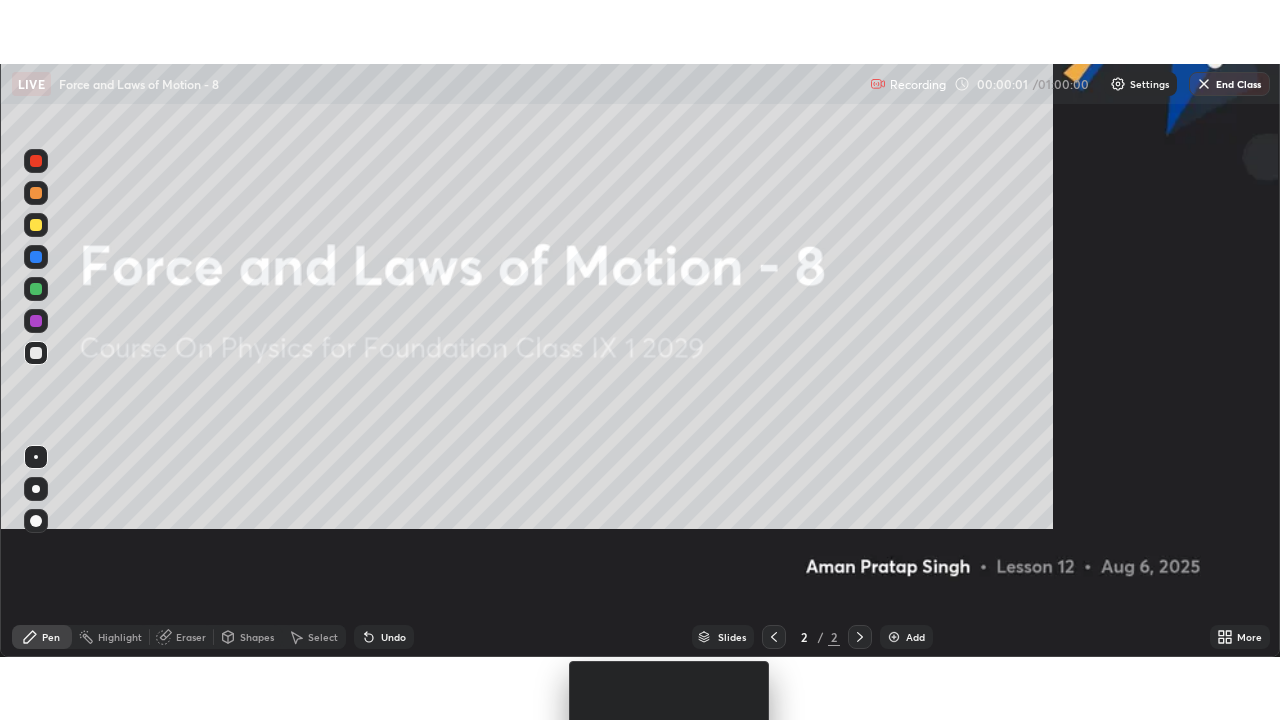 scroll, scrollTop: 99280, scrollLeft: 98720, axis: both 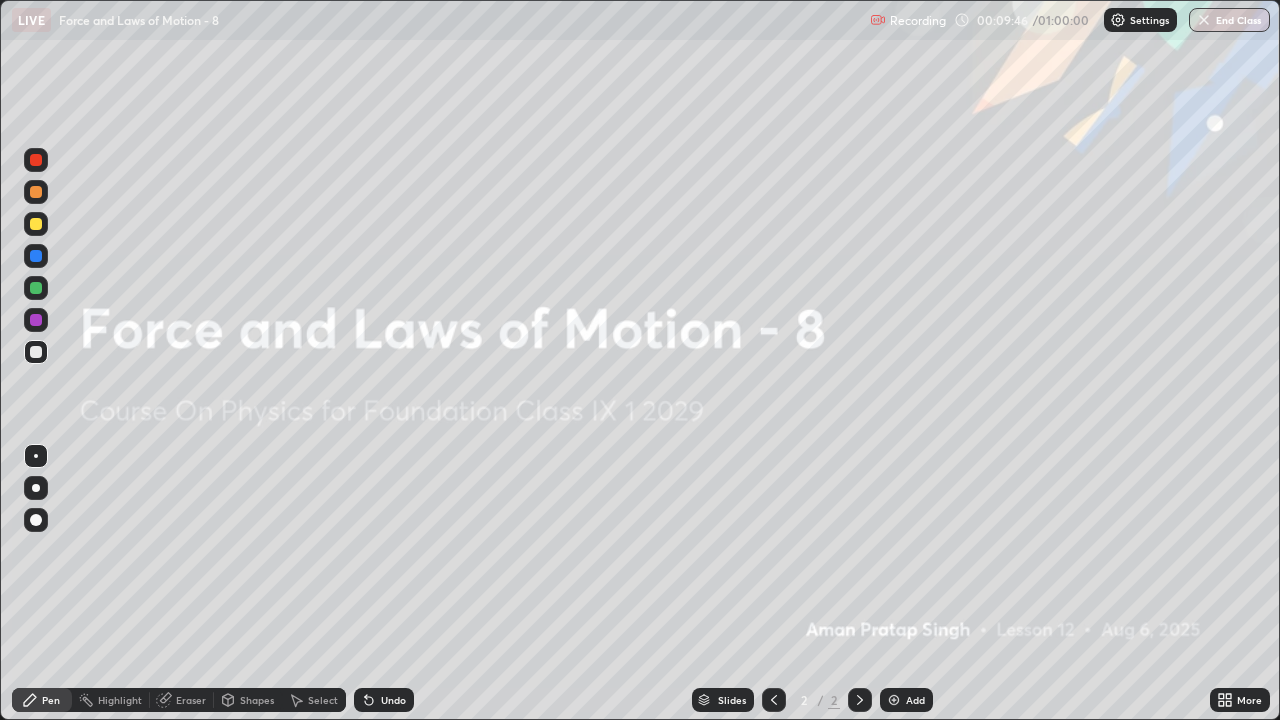 click on "Add" at bounding box center [906, 700] 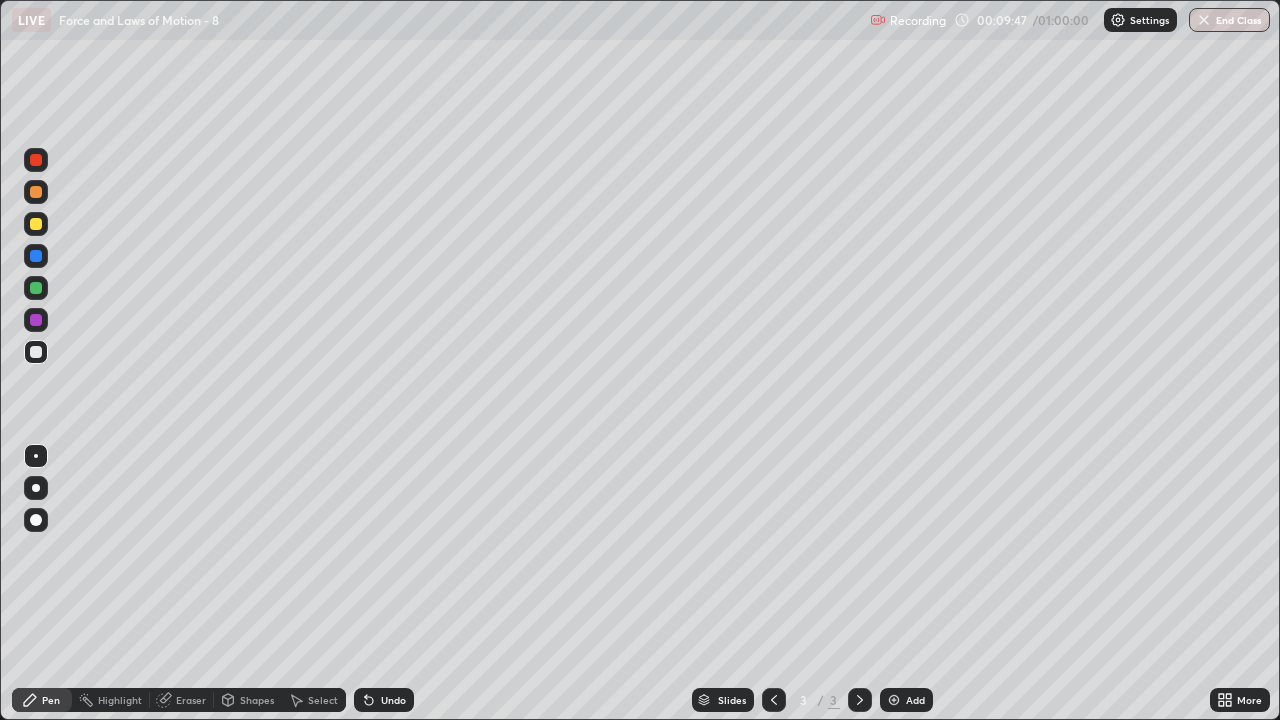click at bounding box center (36, 488) 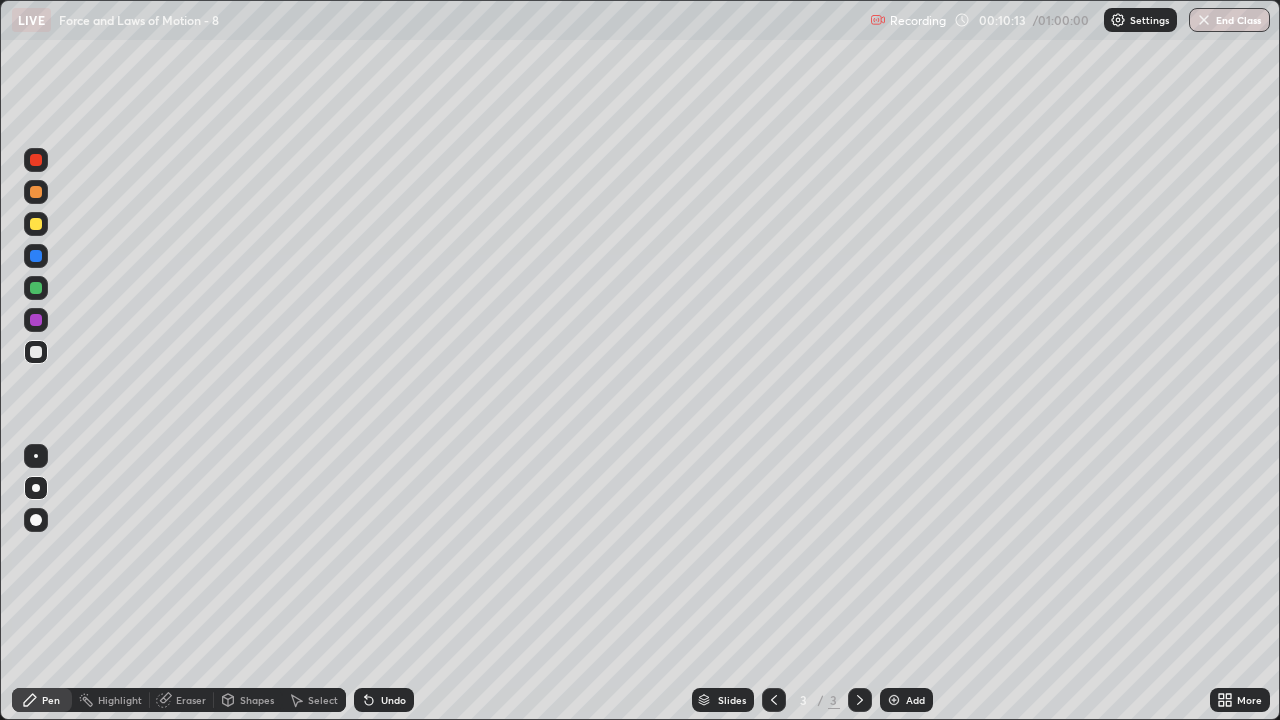 click at bounding box center (36, 224) 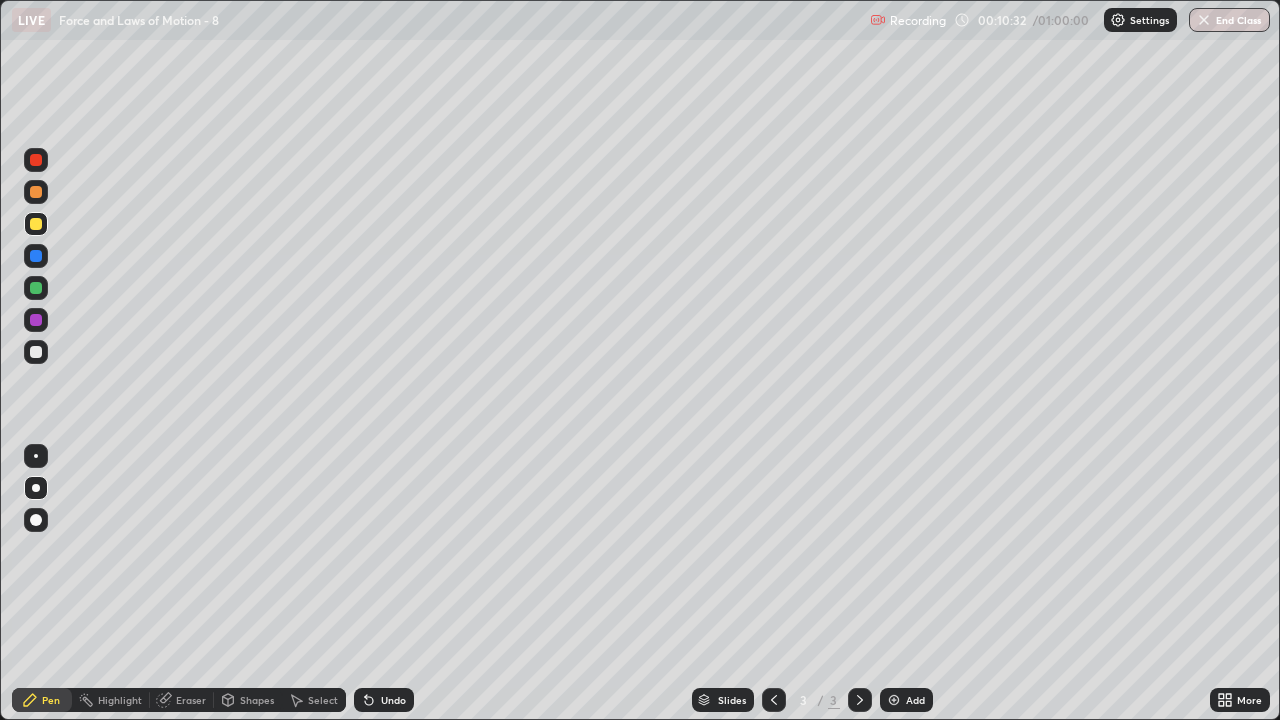 click on "Undo" at bounding box center (393, 700) 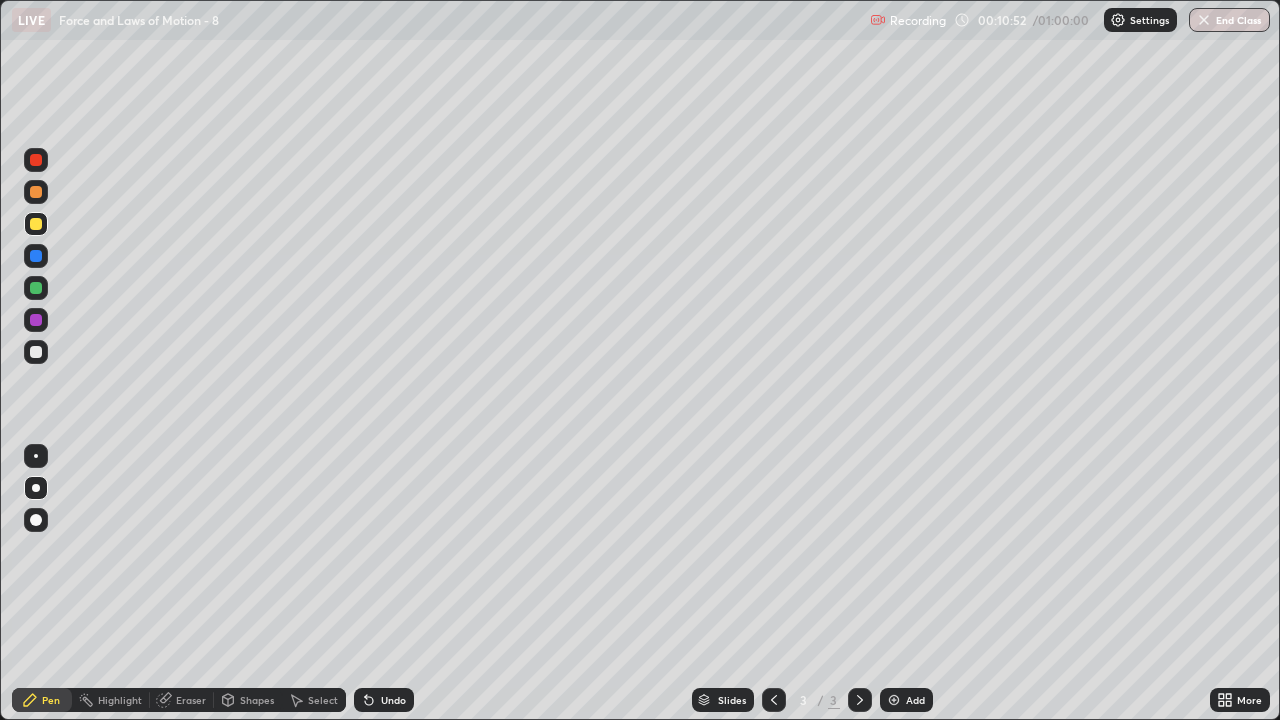 click on "Eraser" at bounding box center [182, 700] 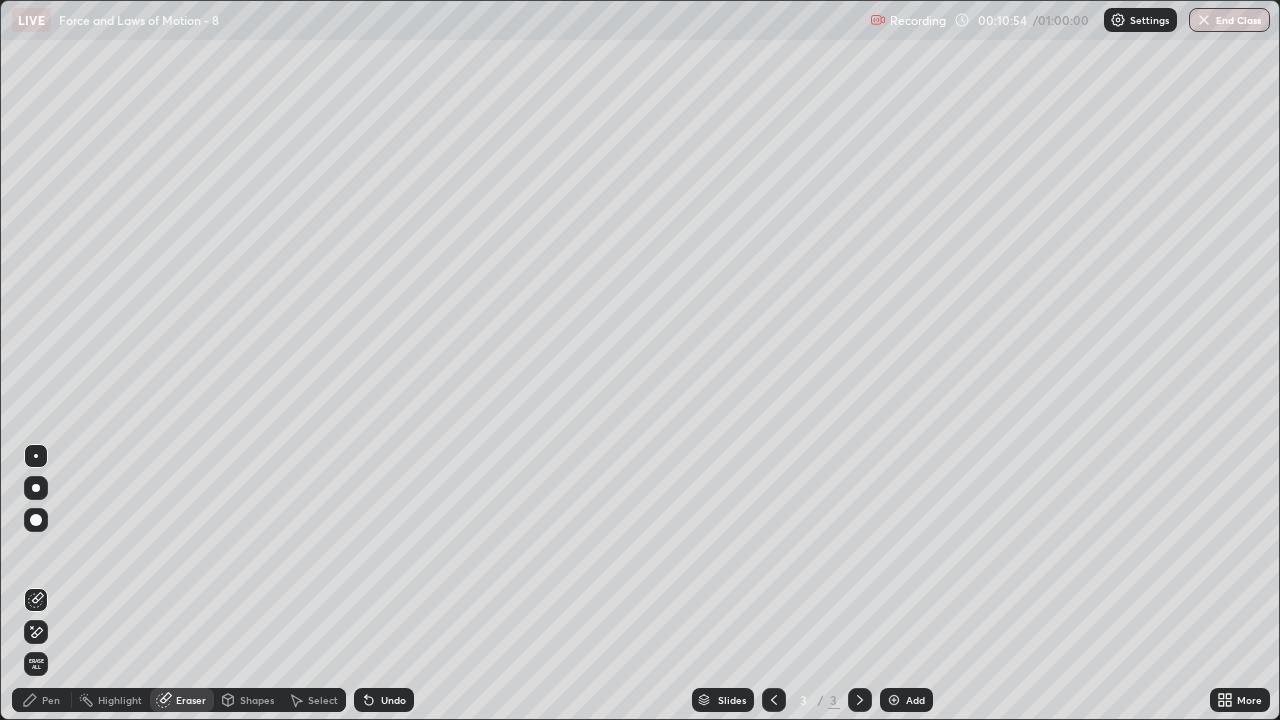 click on "Pen" at bounding box center (42, 700) 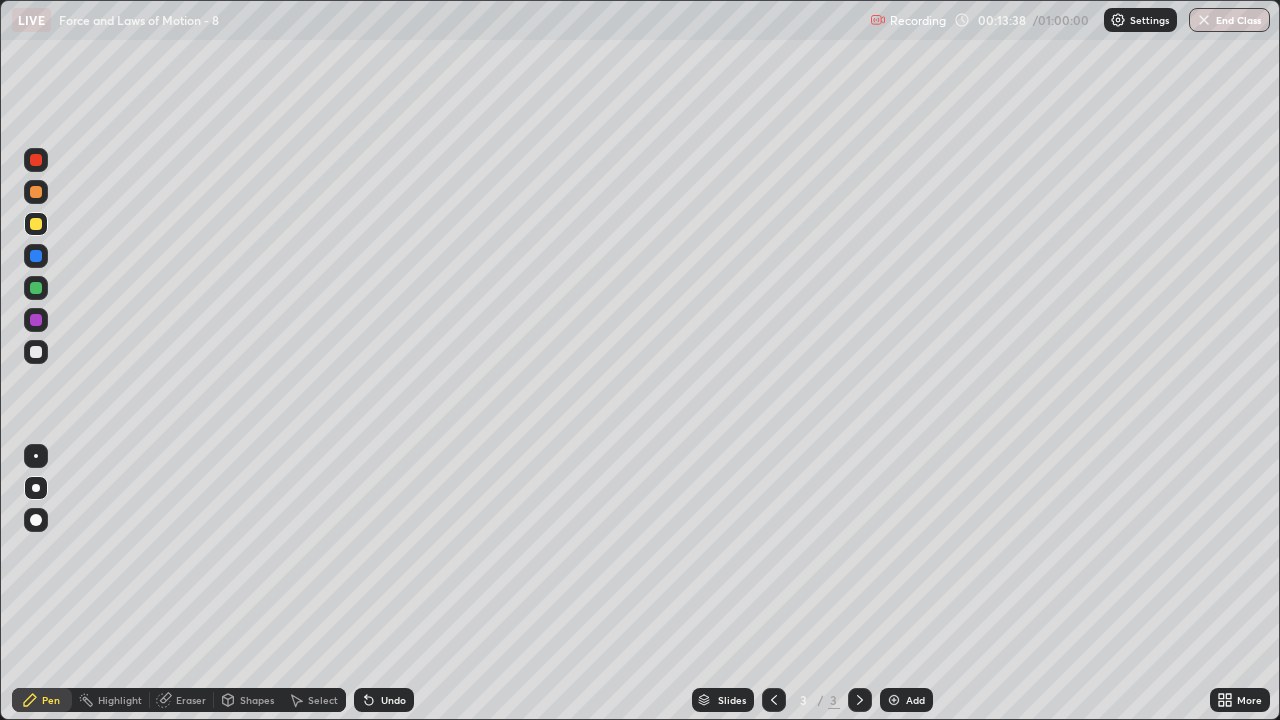 click on "Eraser" at bounding box center [191, 700] 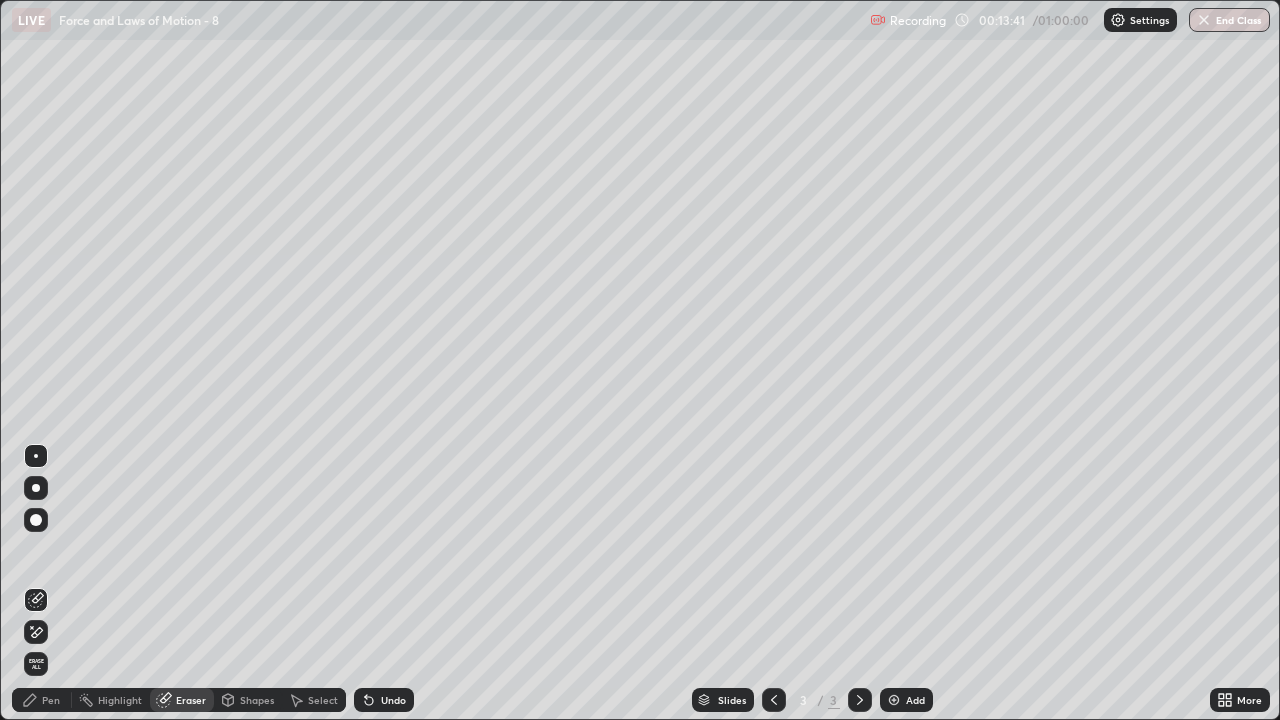 click on "Pen" at bounding box center [51, 700] 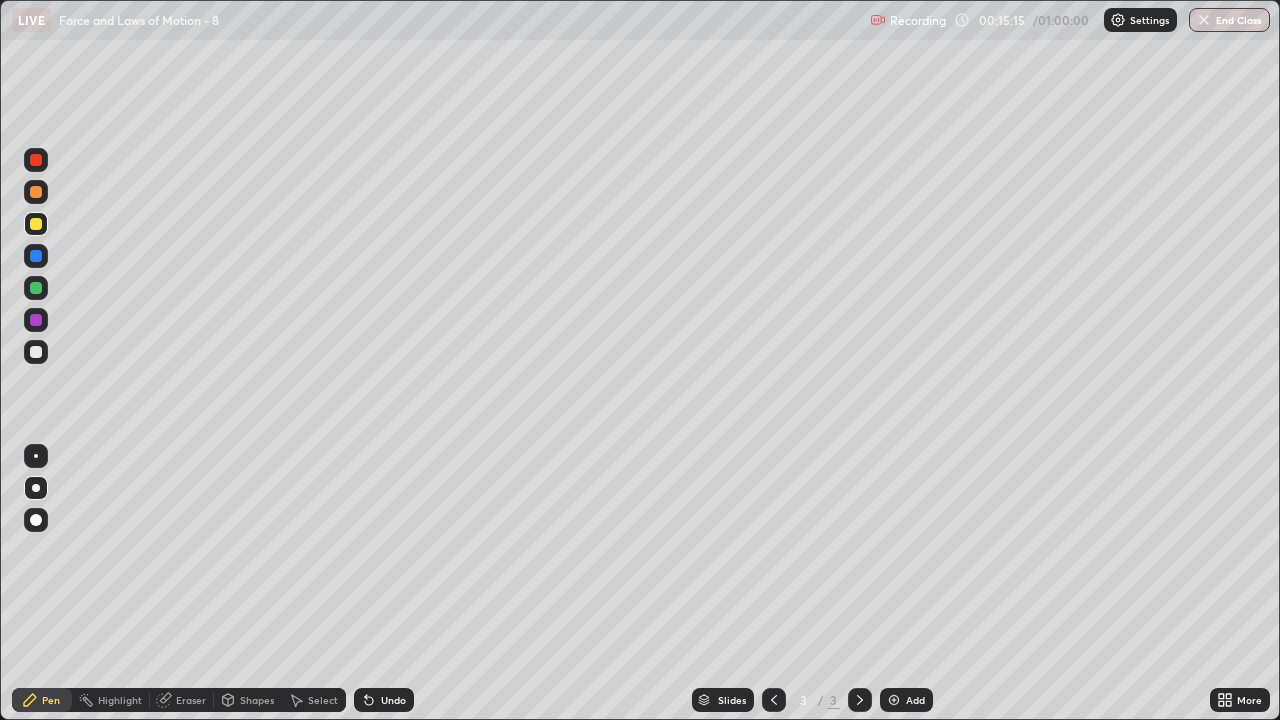 click on "Eraser" at bounding box center (191, 700) 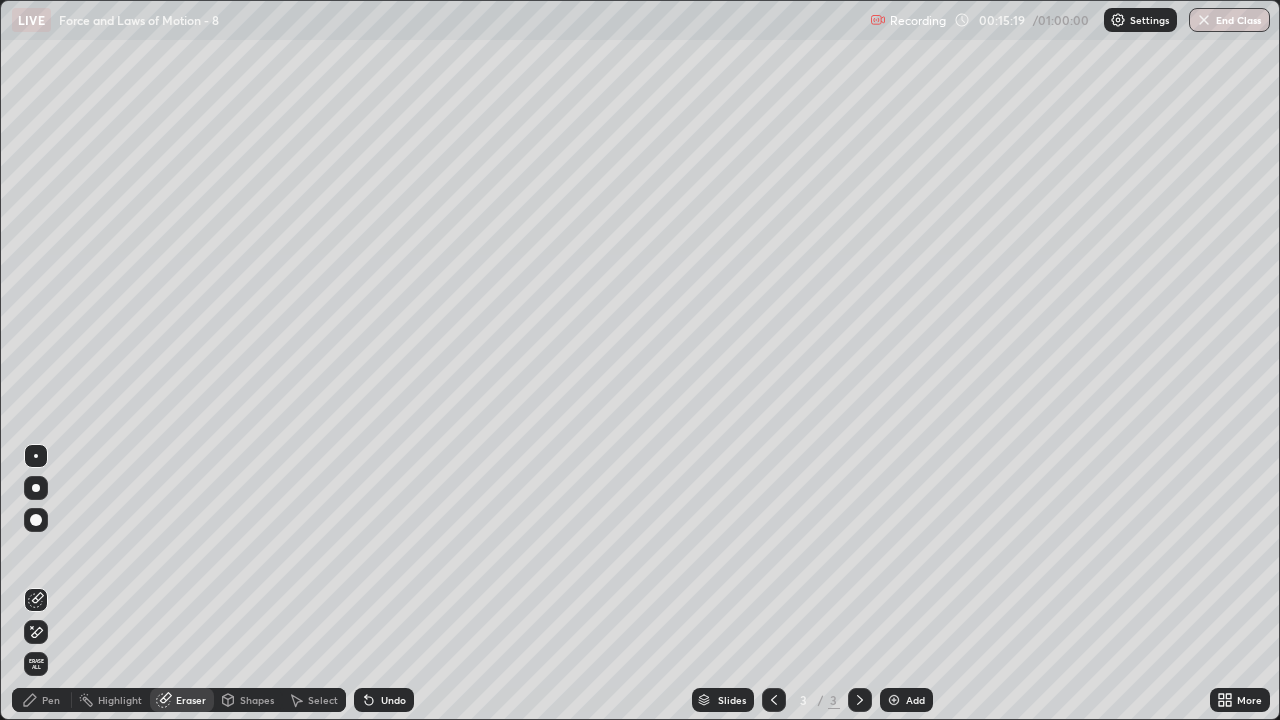 click on "Pen" at bounding box center [51, 700] 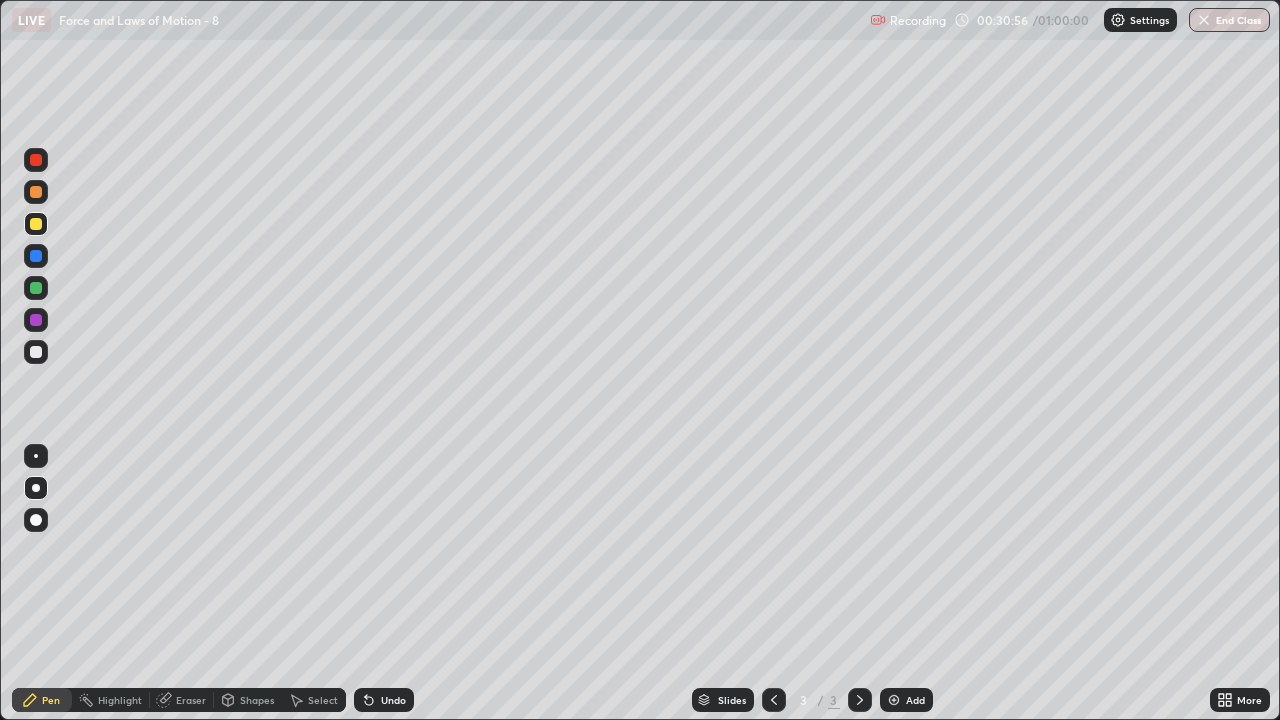 click at bounding box center (894, 700) 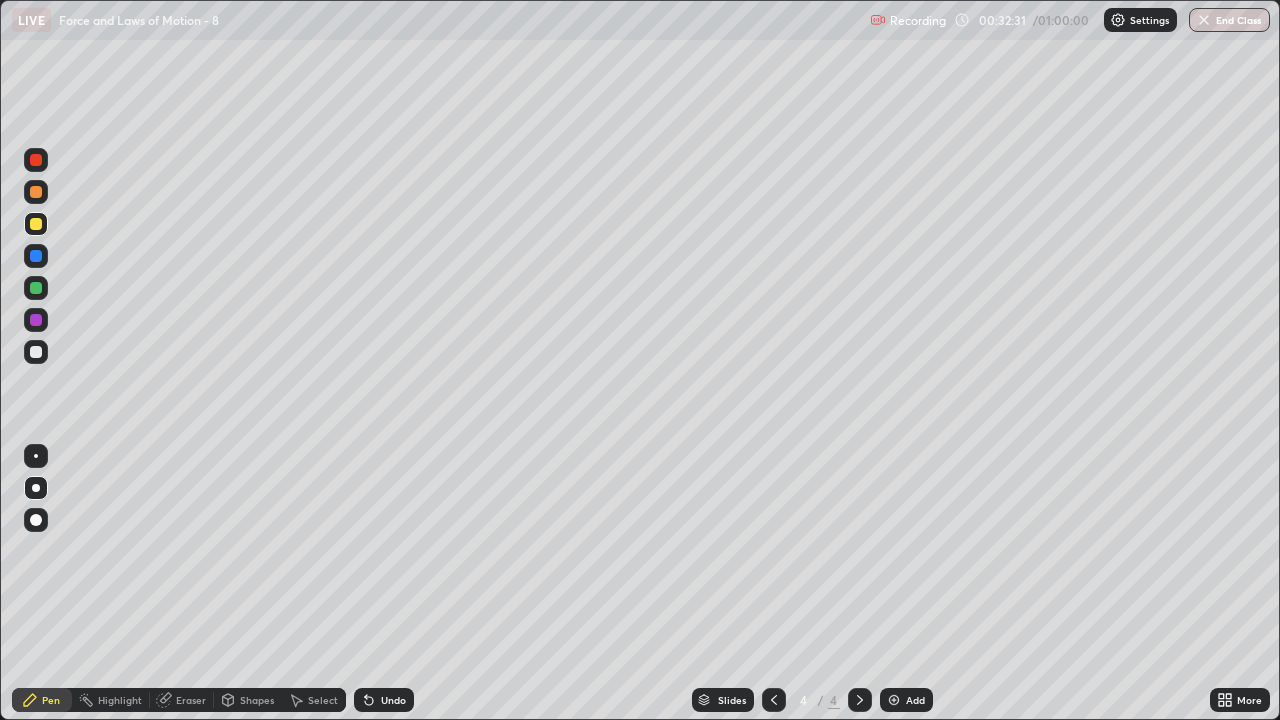 click on "Eraser" at bounding box center [191, 700] 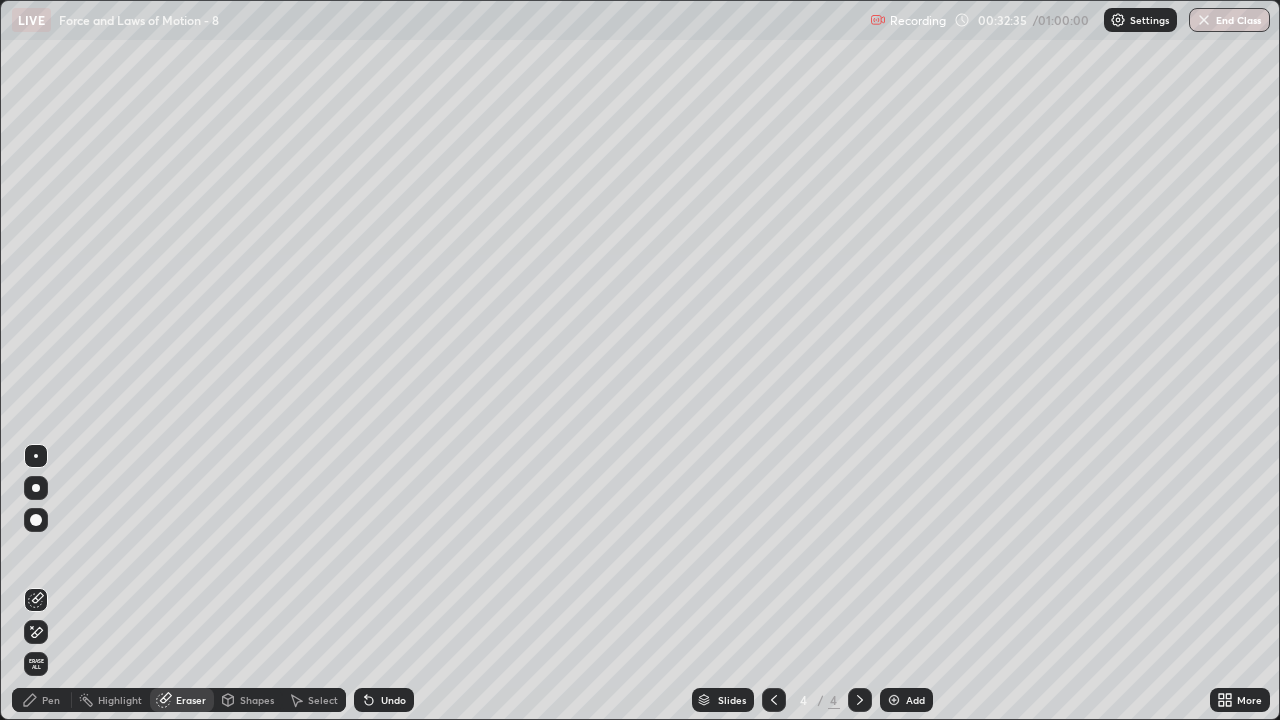 click on "Pen" at bounding box center (51, 700) 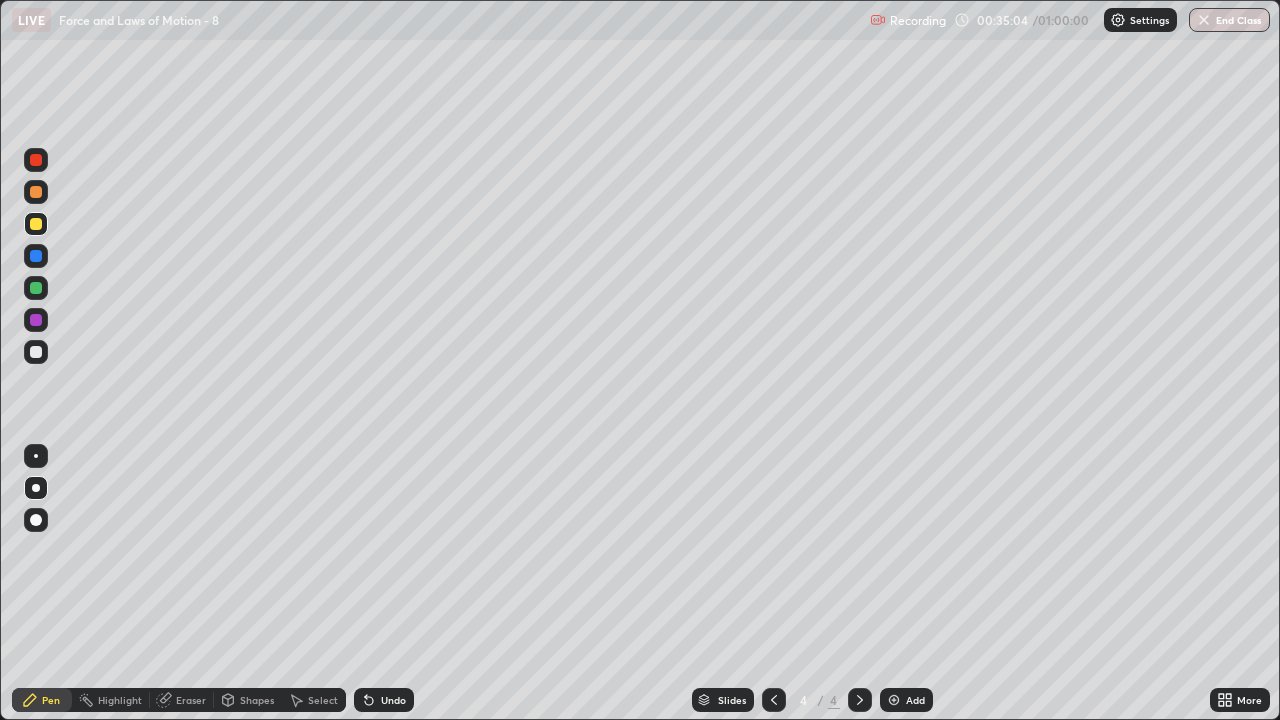 click on "Add" at bounding box center (906, 700) 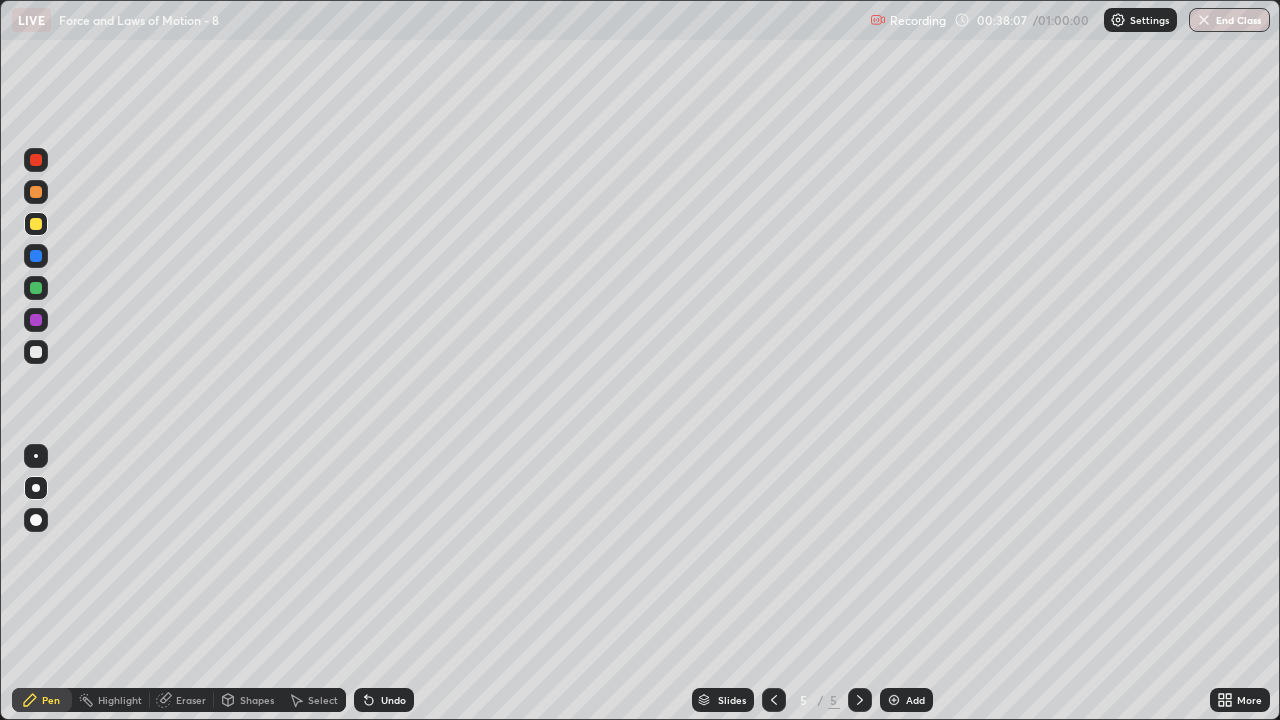 click on "Add" at bounding box center [906, 700] 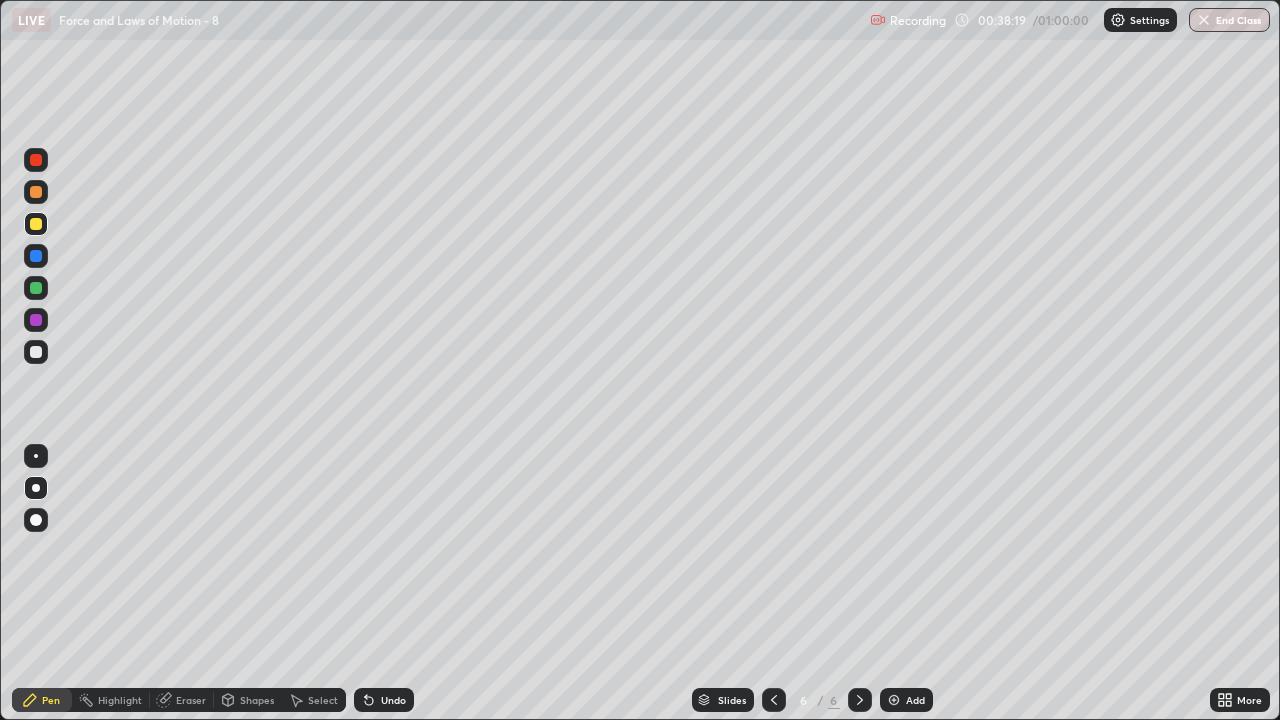 click at bounding box center (774, 700) 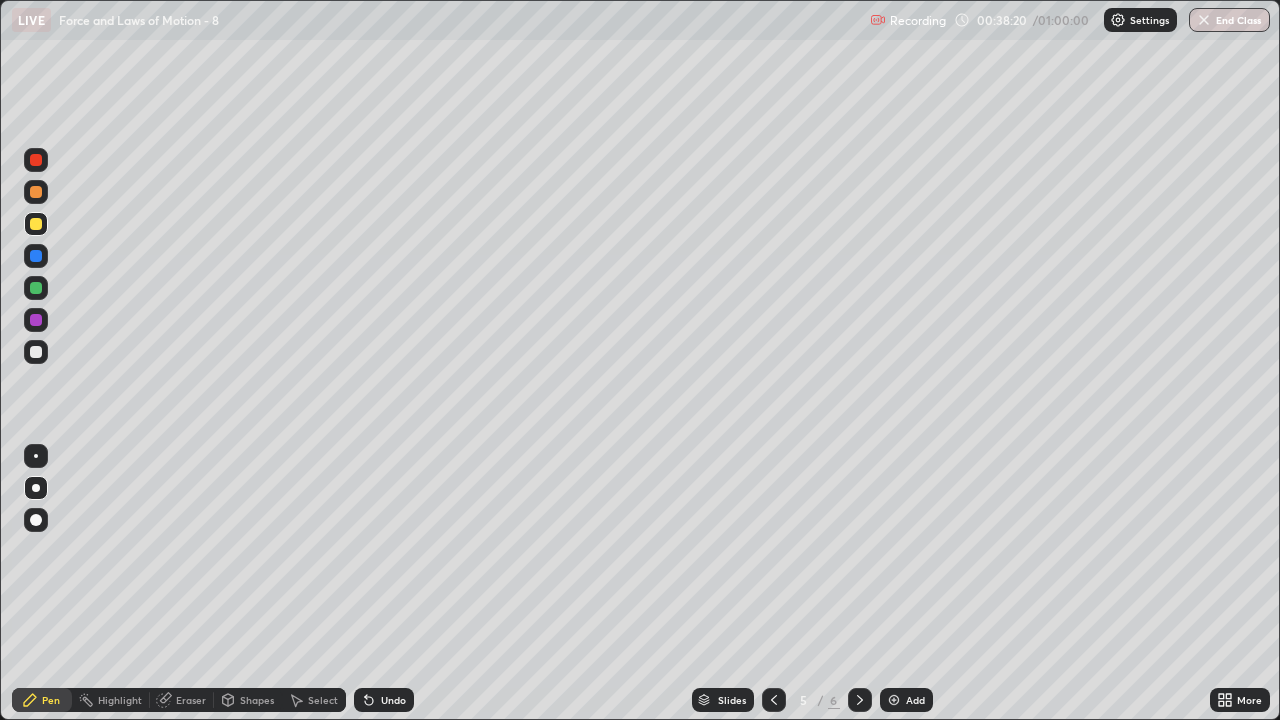 click 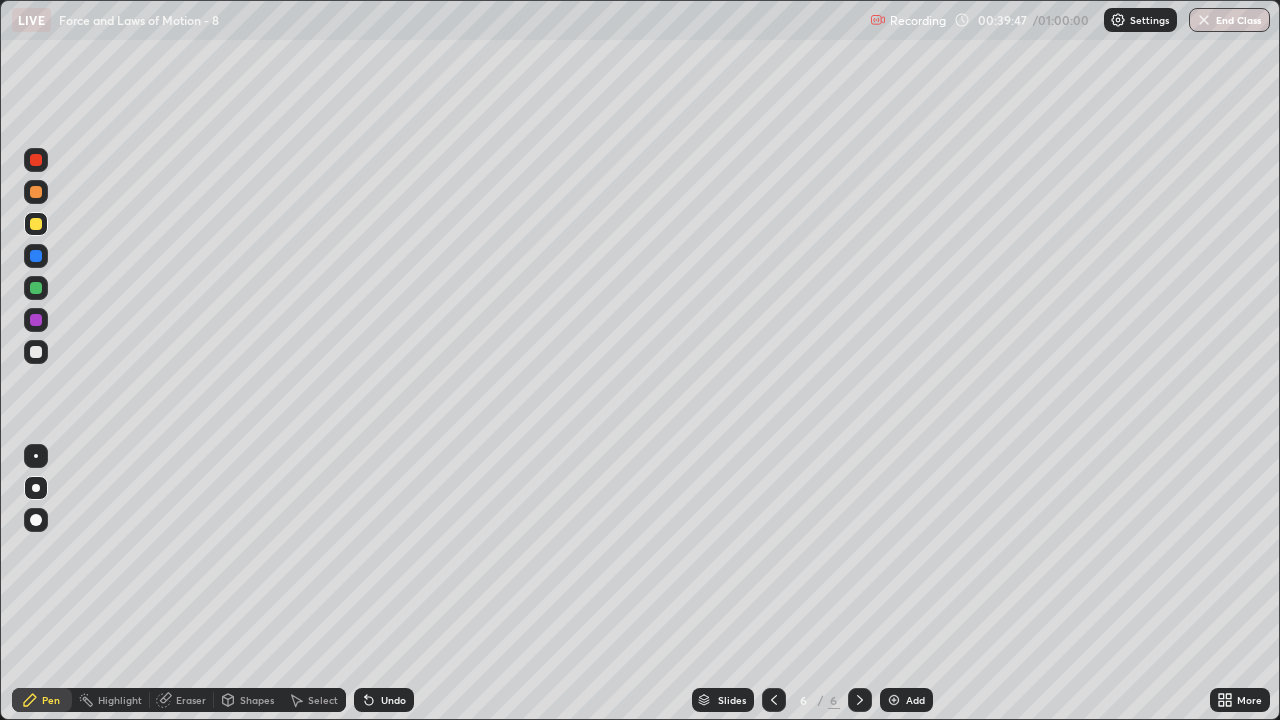 click on "Undo" at bounding box center (393, 700) 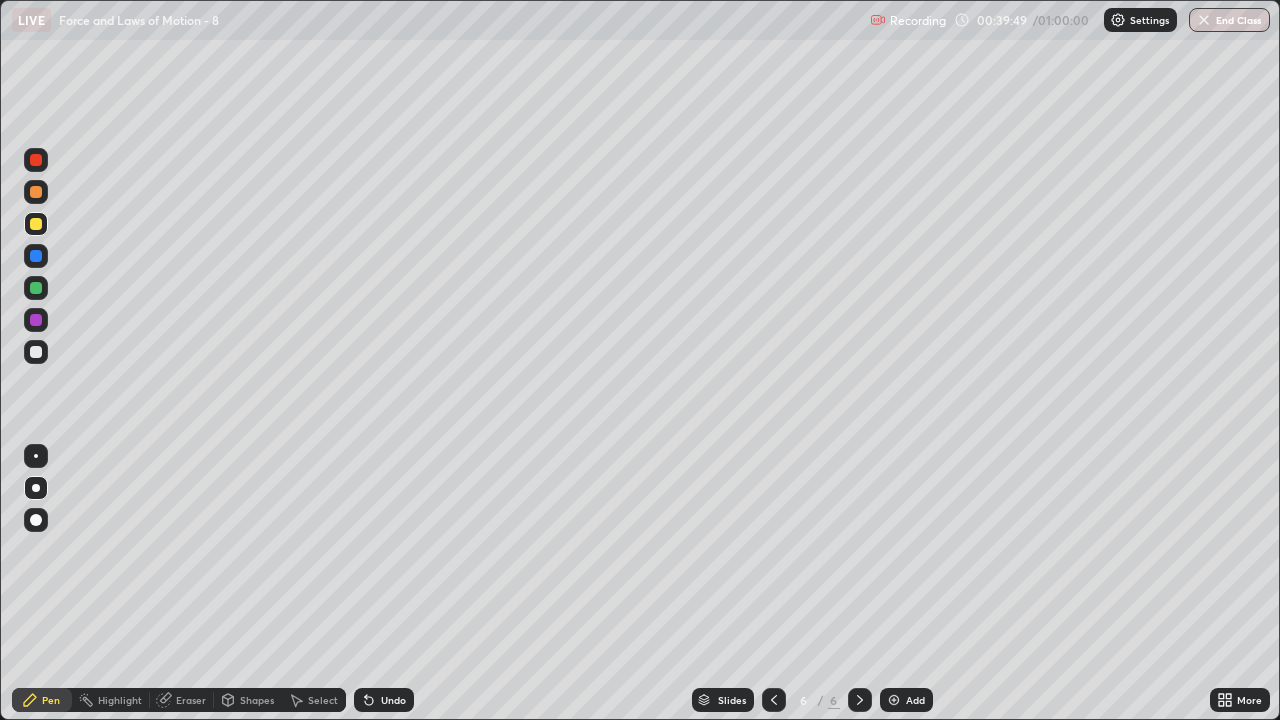 click 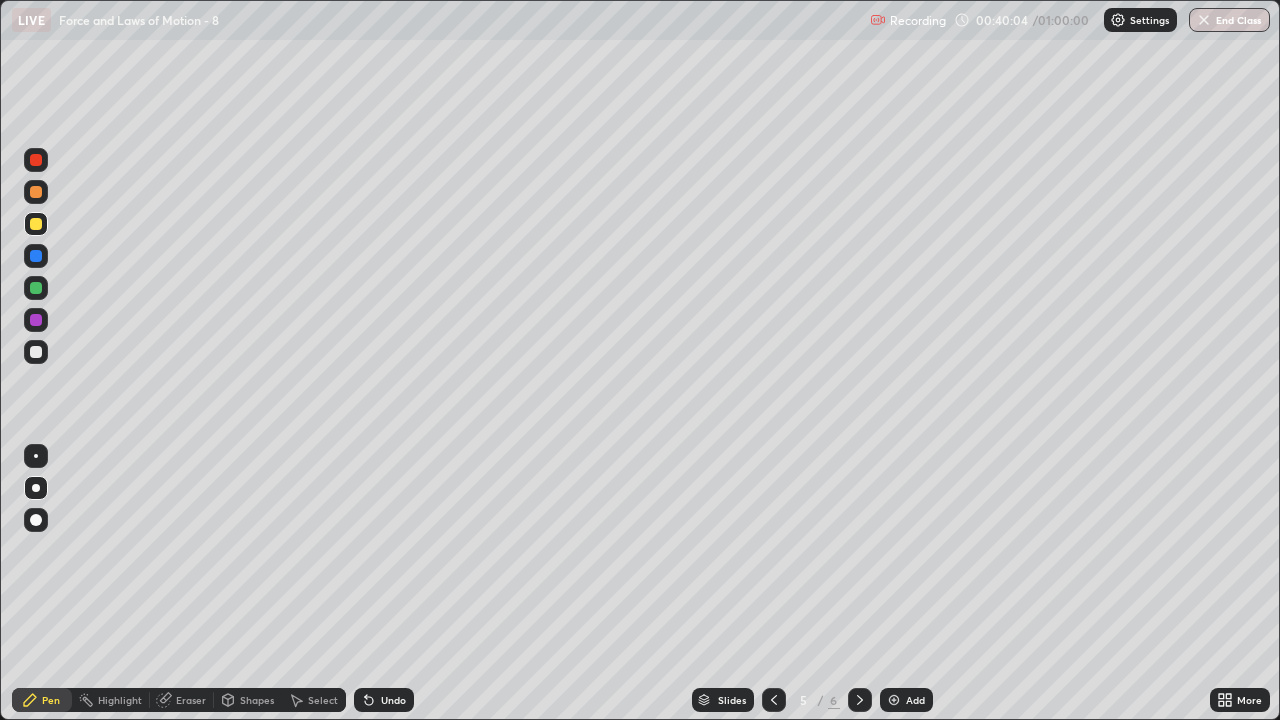 click 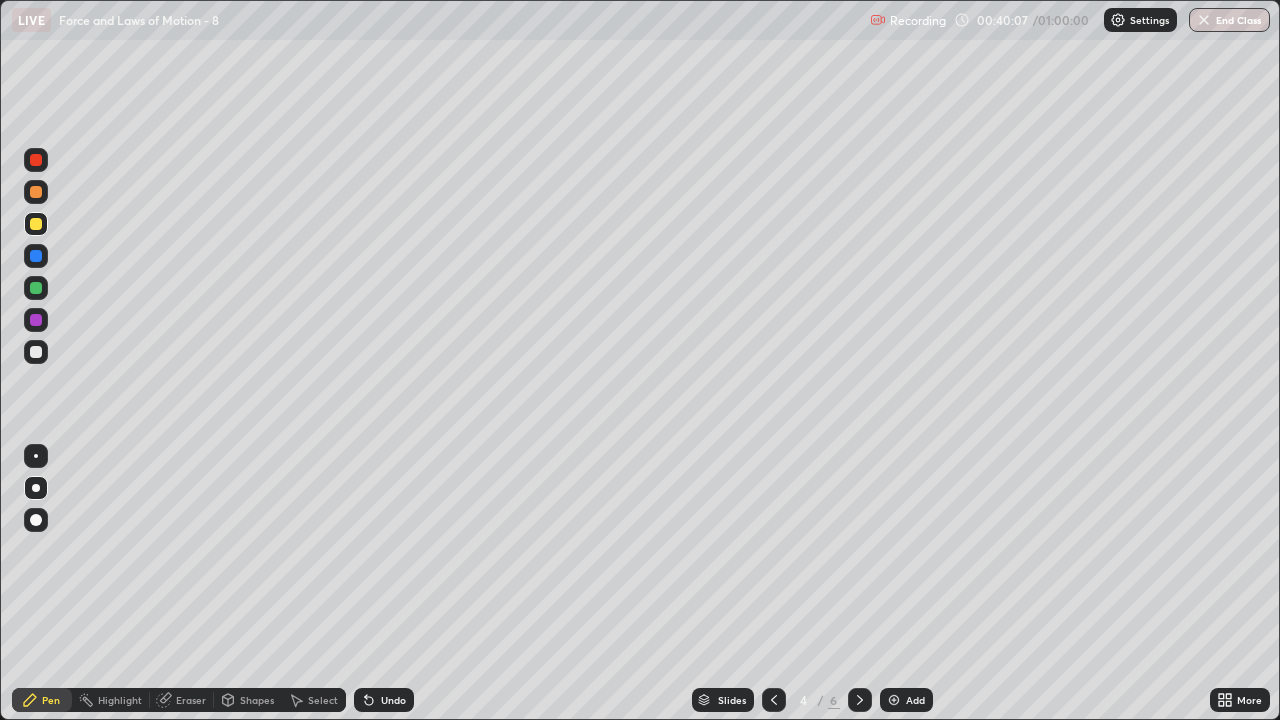 click 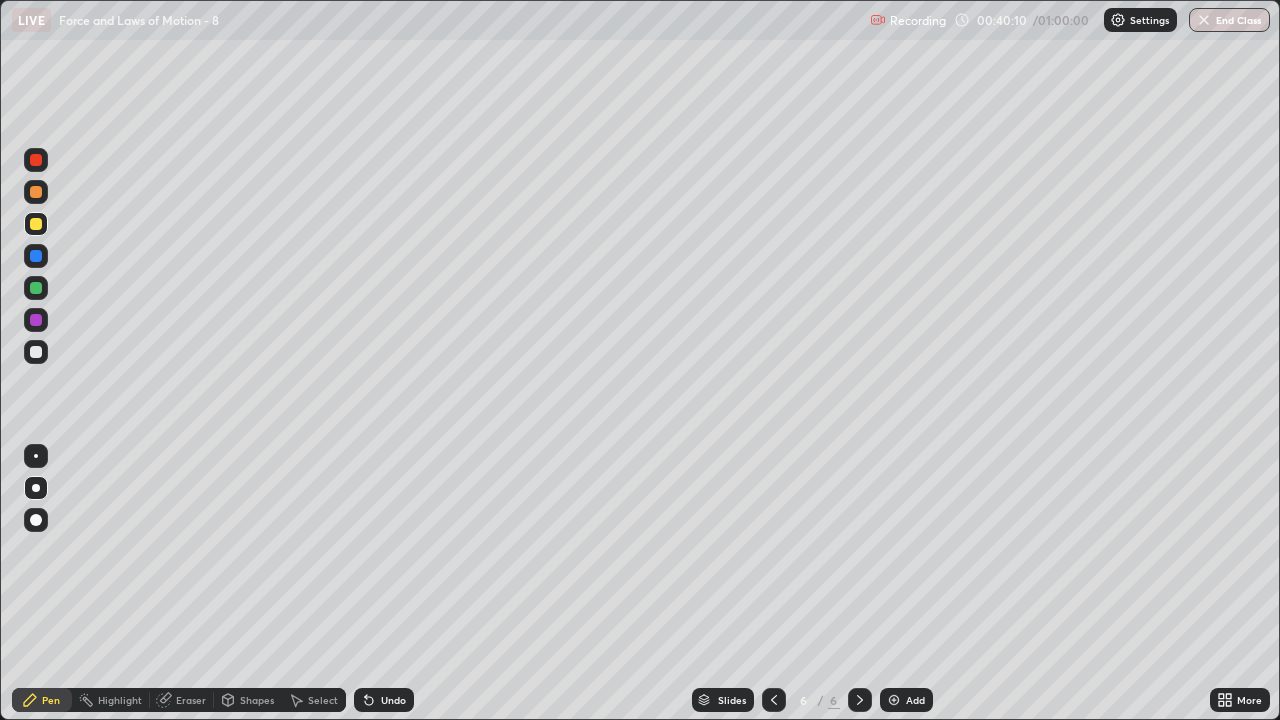 click 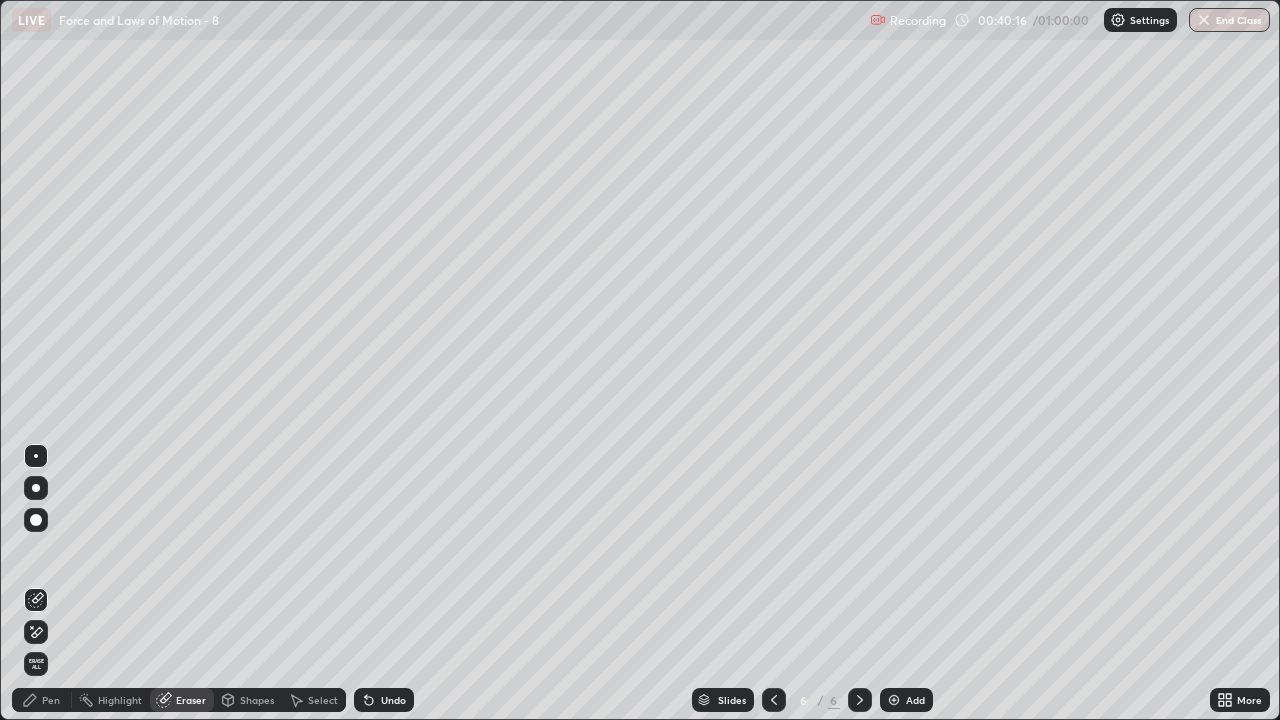 click on "Pen" at bounding box center [51, 700] 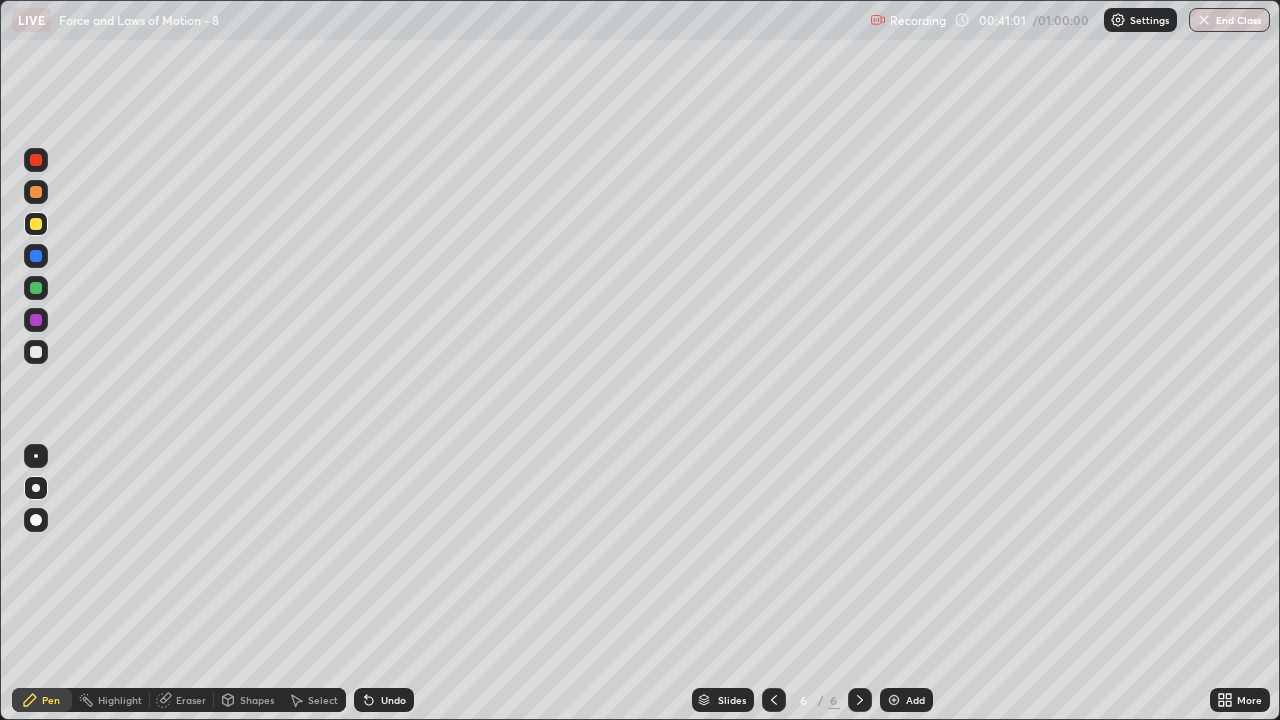 click on "Eraser" at bounding box center [191, 700] 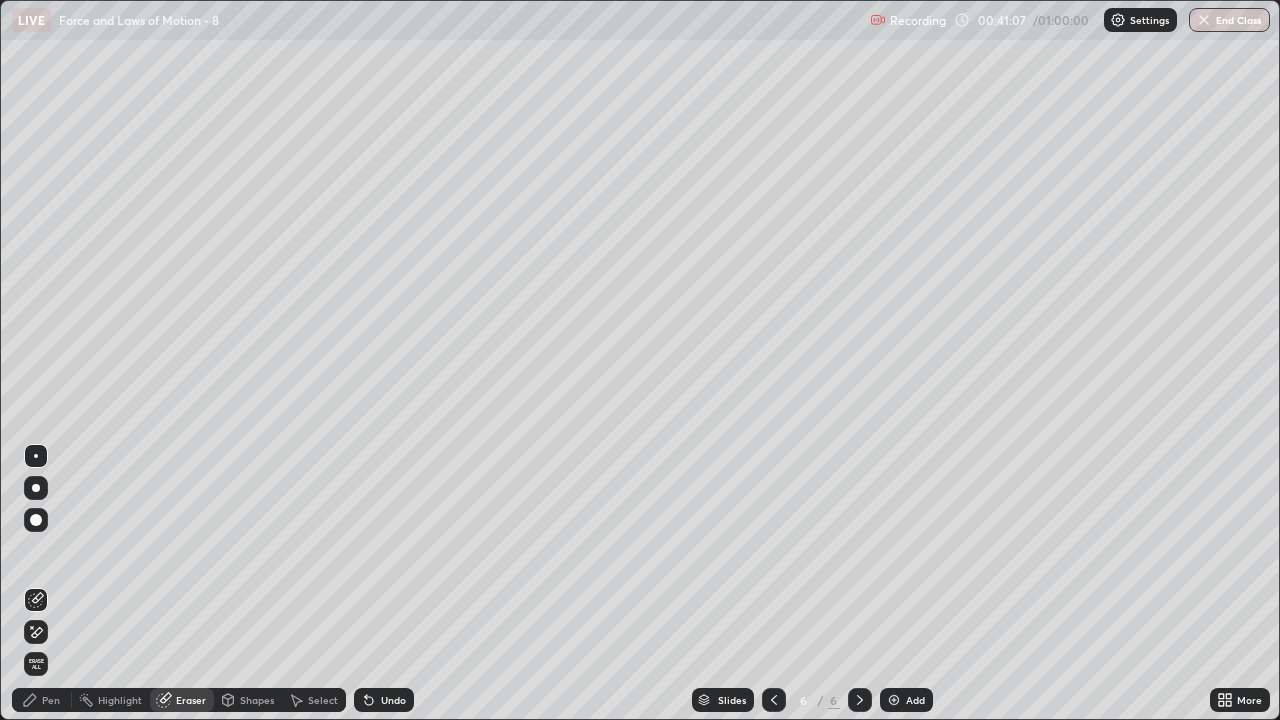 click on "Pen" at bounding box center [51, 700] 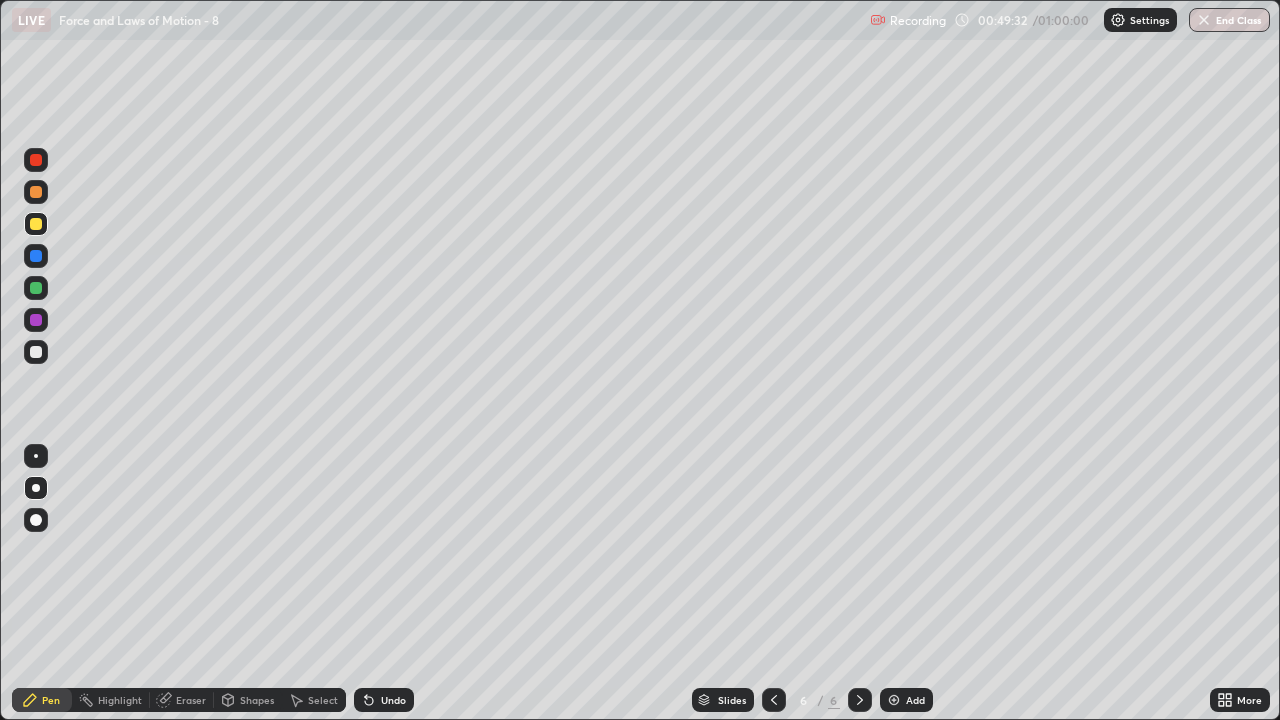 click on "Add" at bounding box center (906, 700) 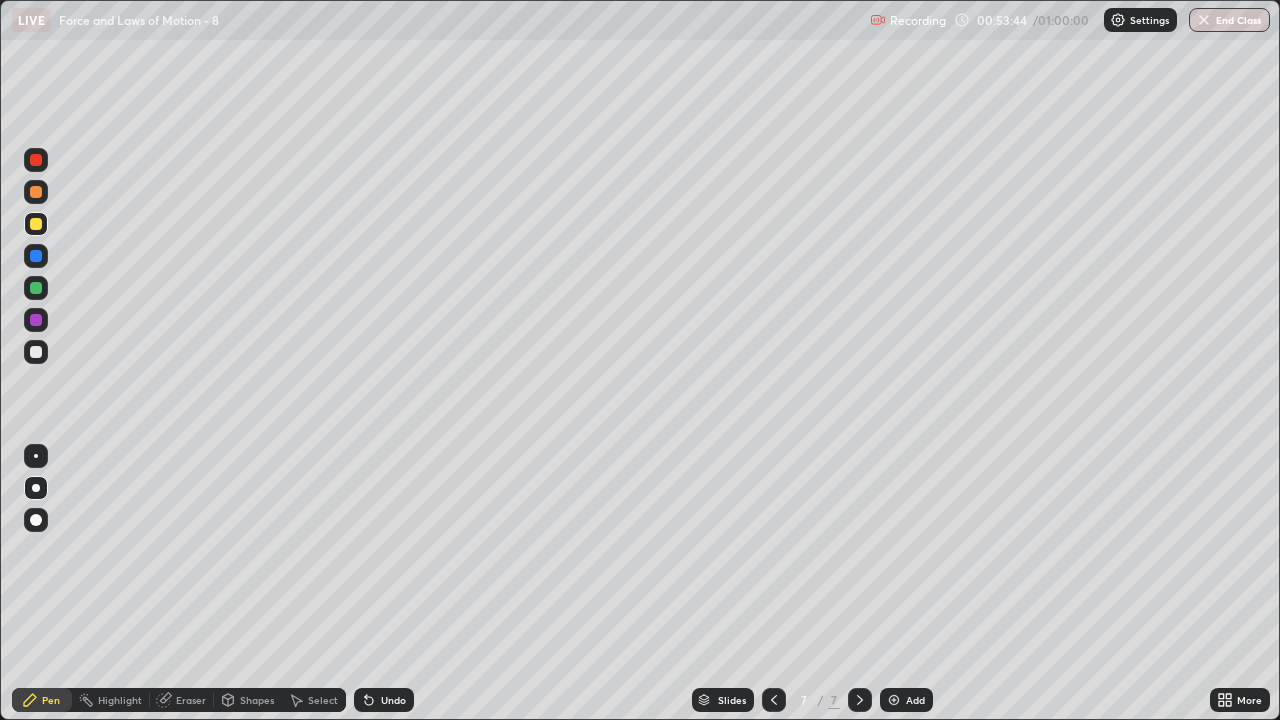 click on "Undo" at bounding box center [393, 700] 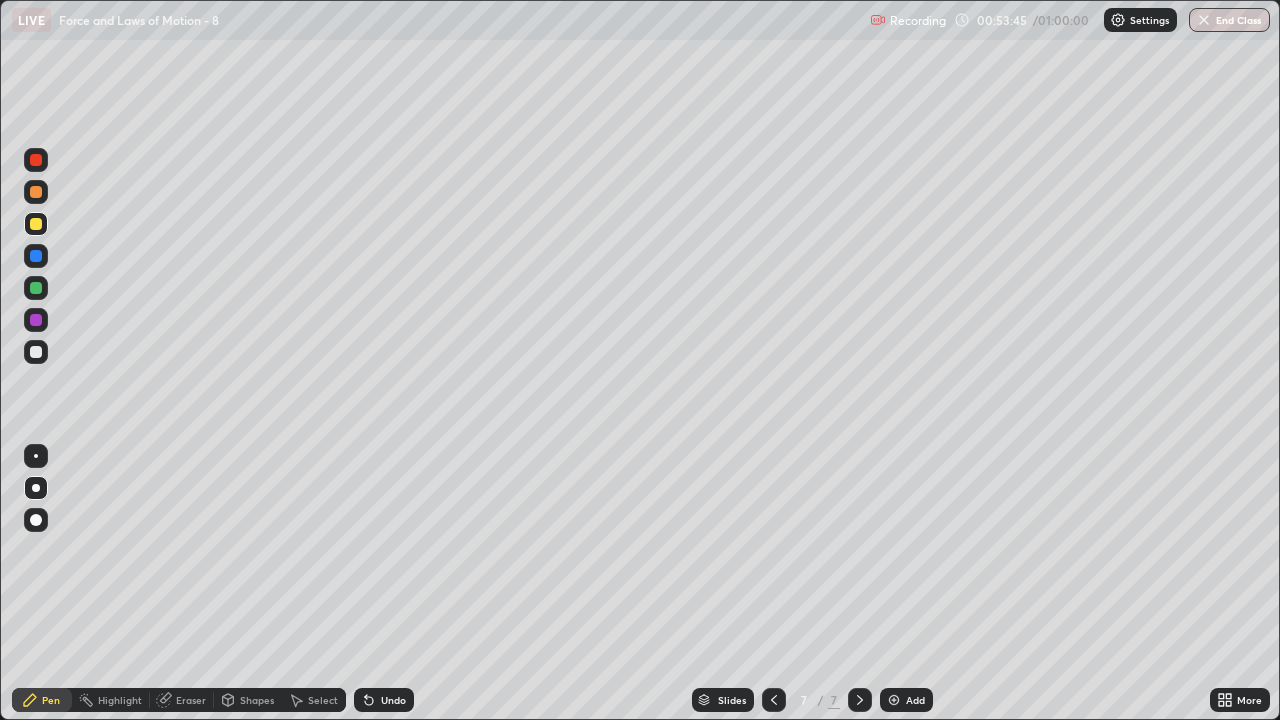 click on "Undo" at bounding box center [393, 700] 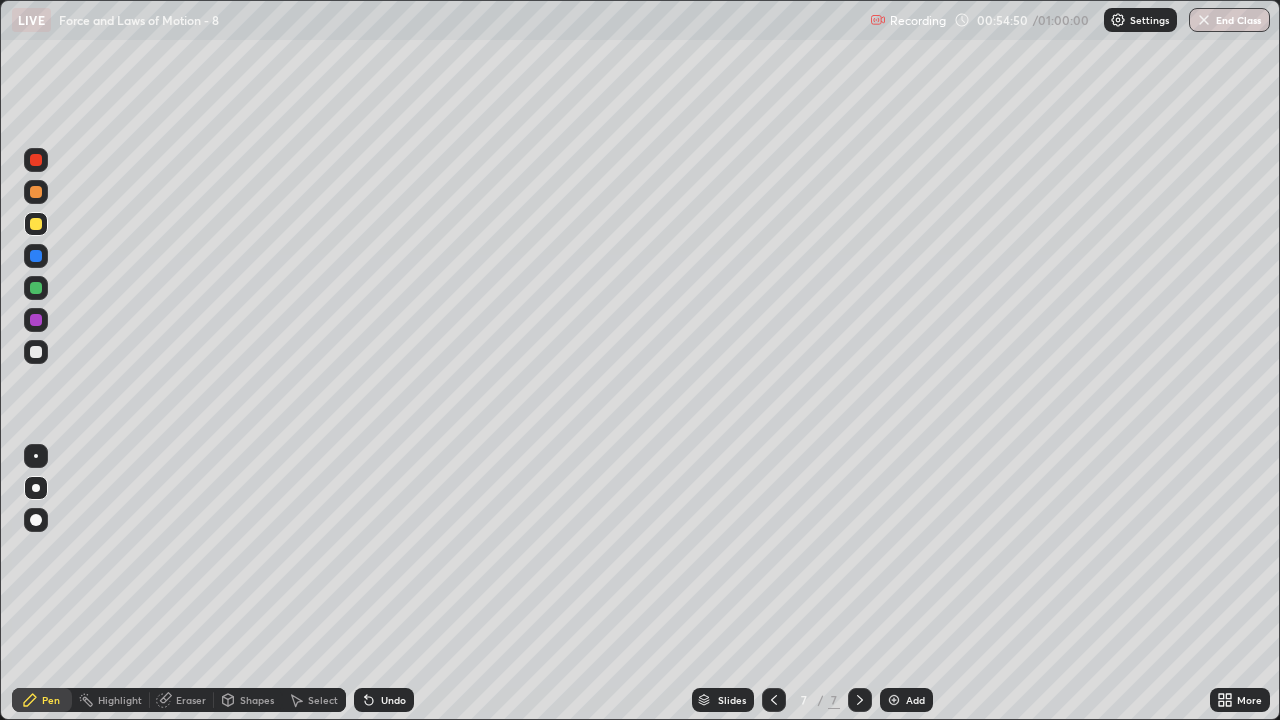 click on "Eraser" at bounding box center (191, 700) 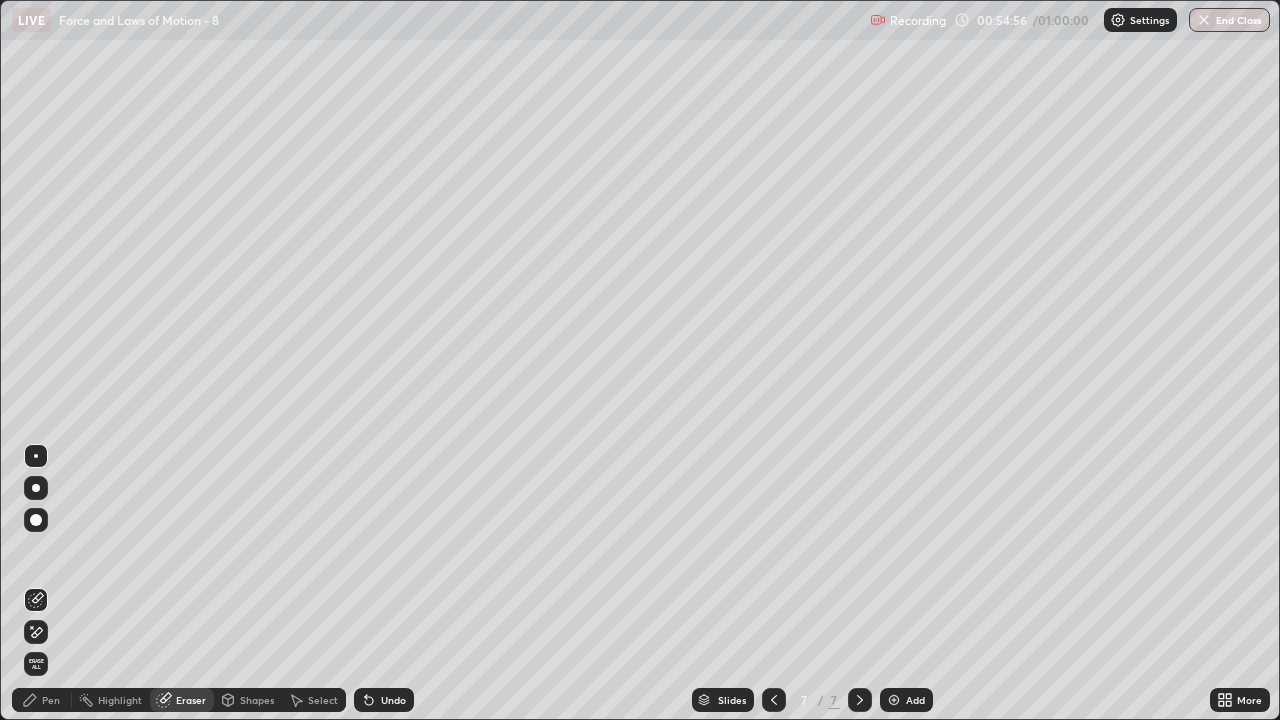 click on "Pen" at bounding box center [42, 700] 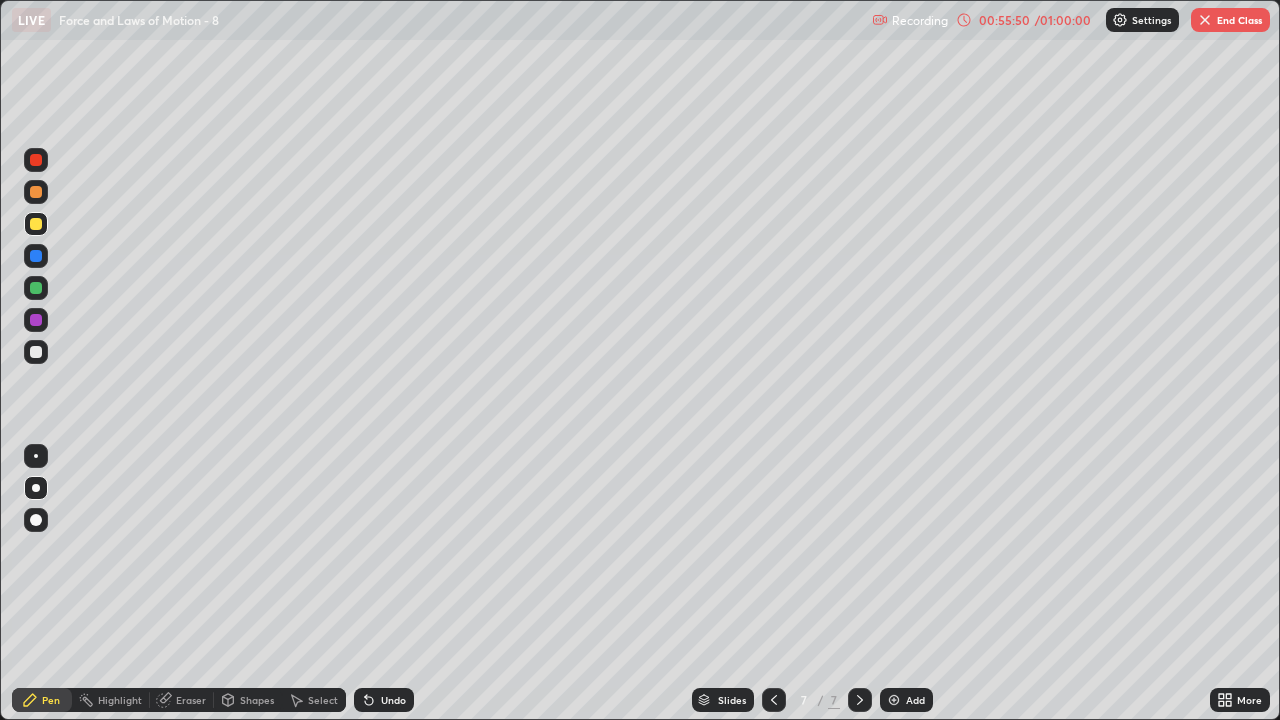 click at bounding box center (894, 700) 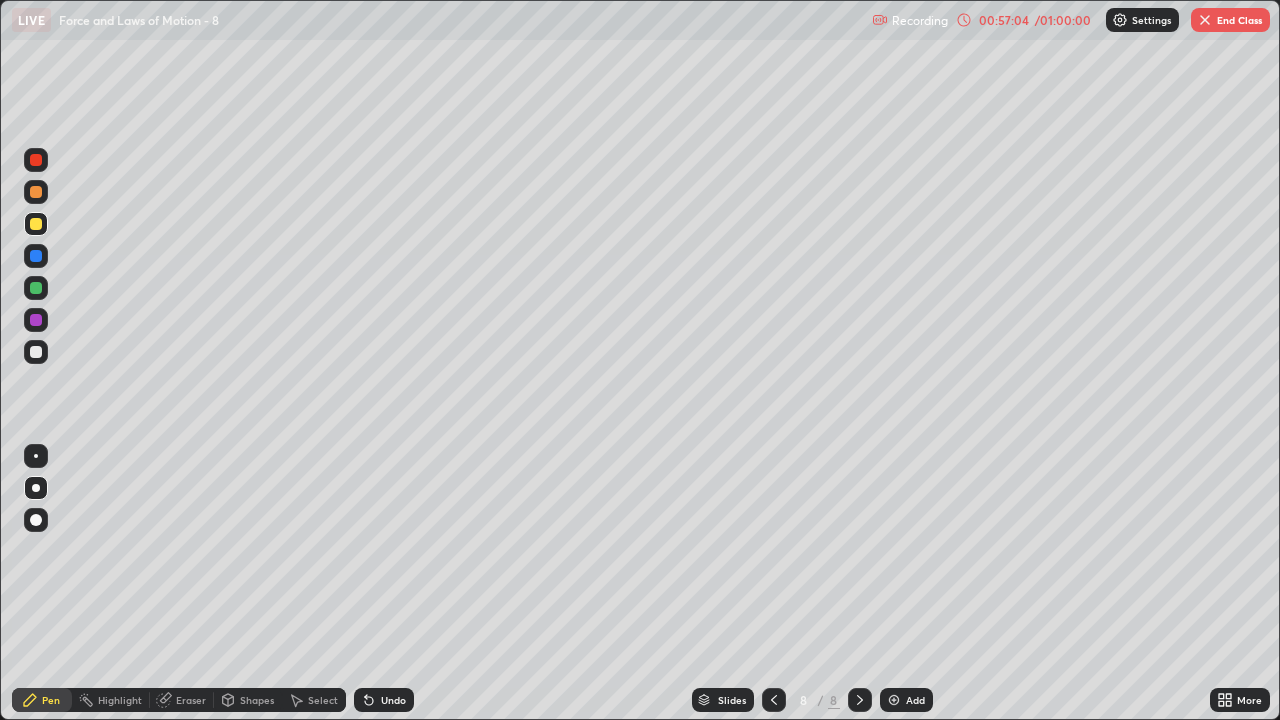 click 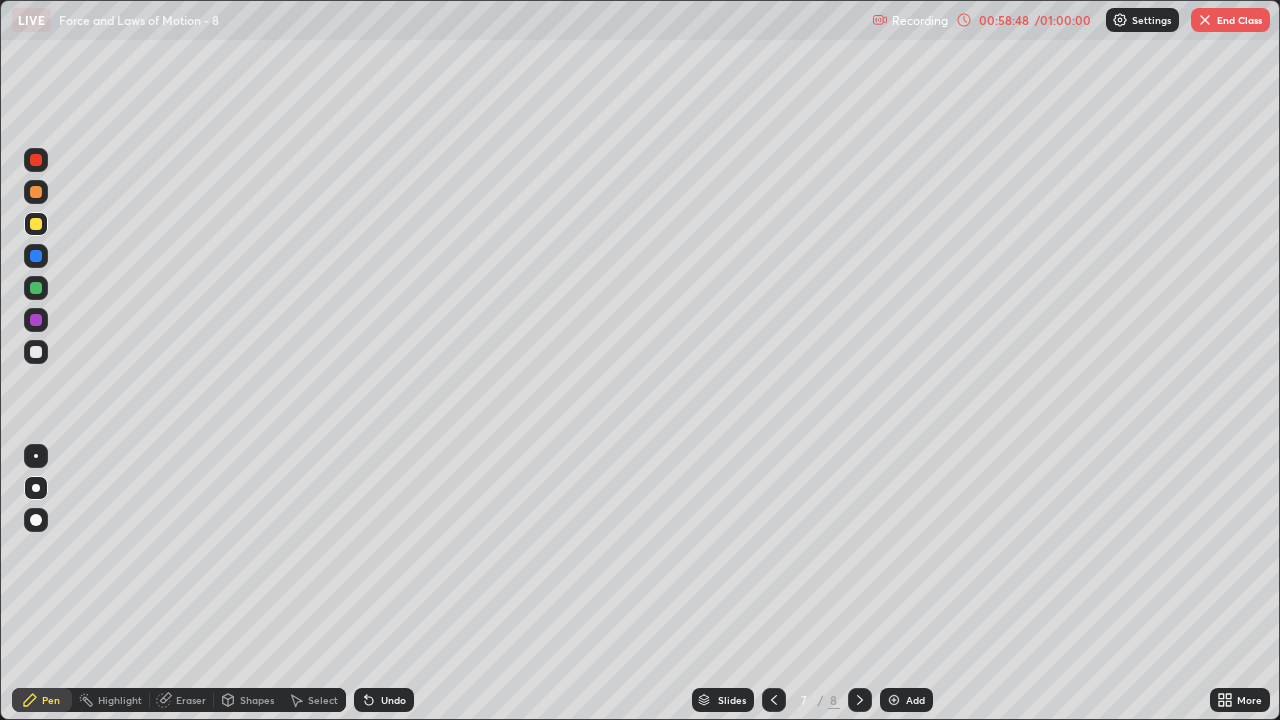 click on "End Class" at bounding box center [1230, 20] 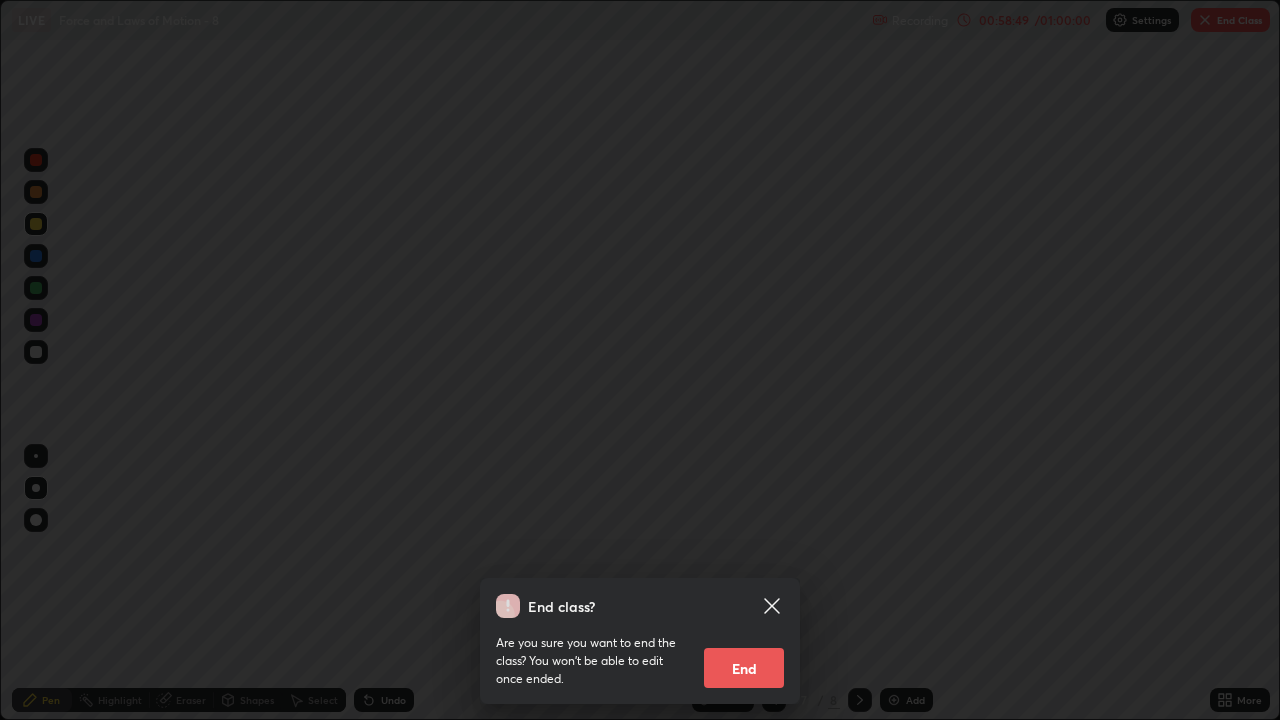 click on "End" at bounding box center [744, 668] 